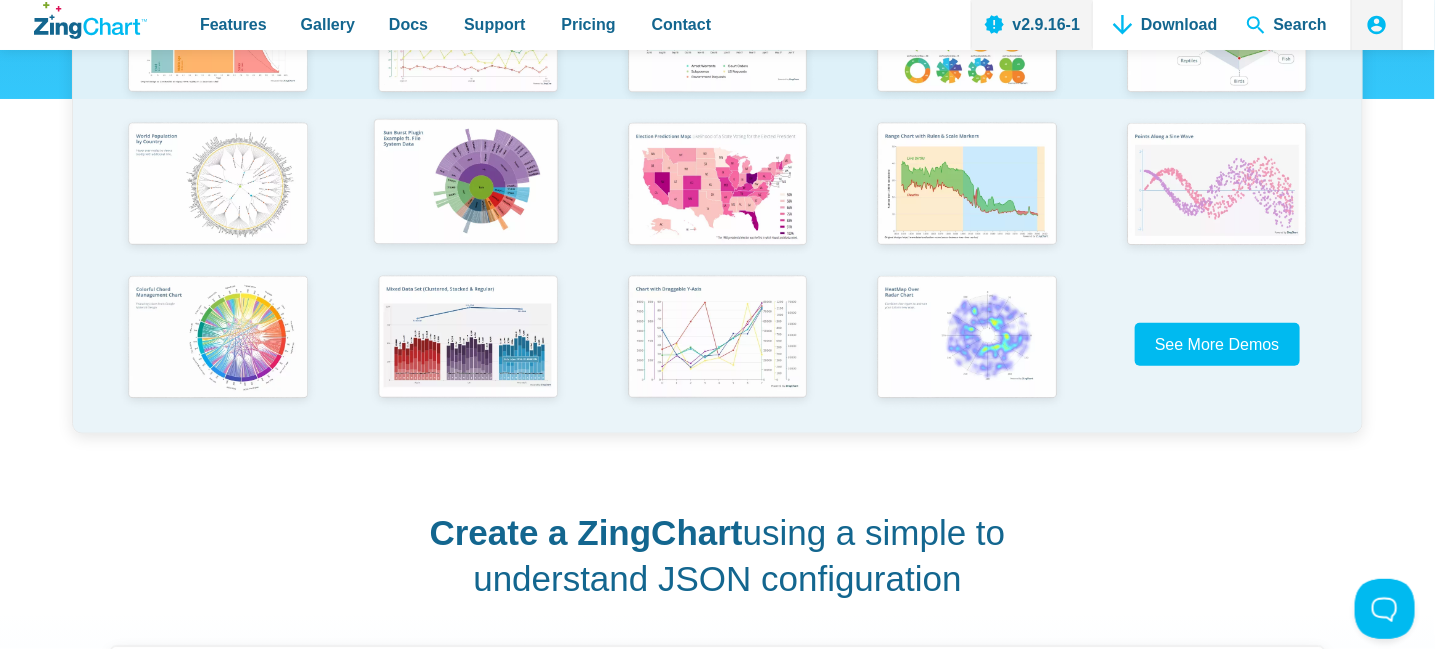 scroll, scrollTop: 600, scrollLeft: 0, axis: vertical 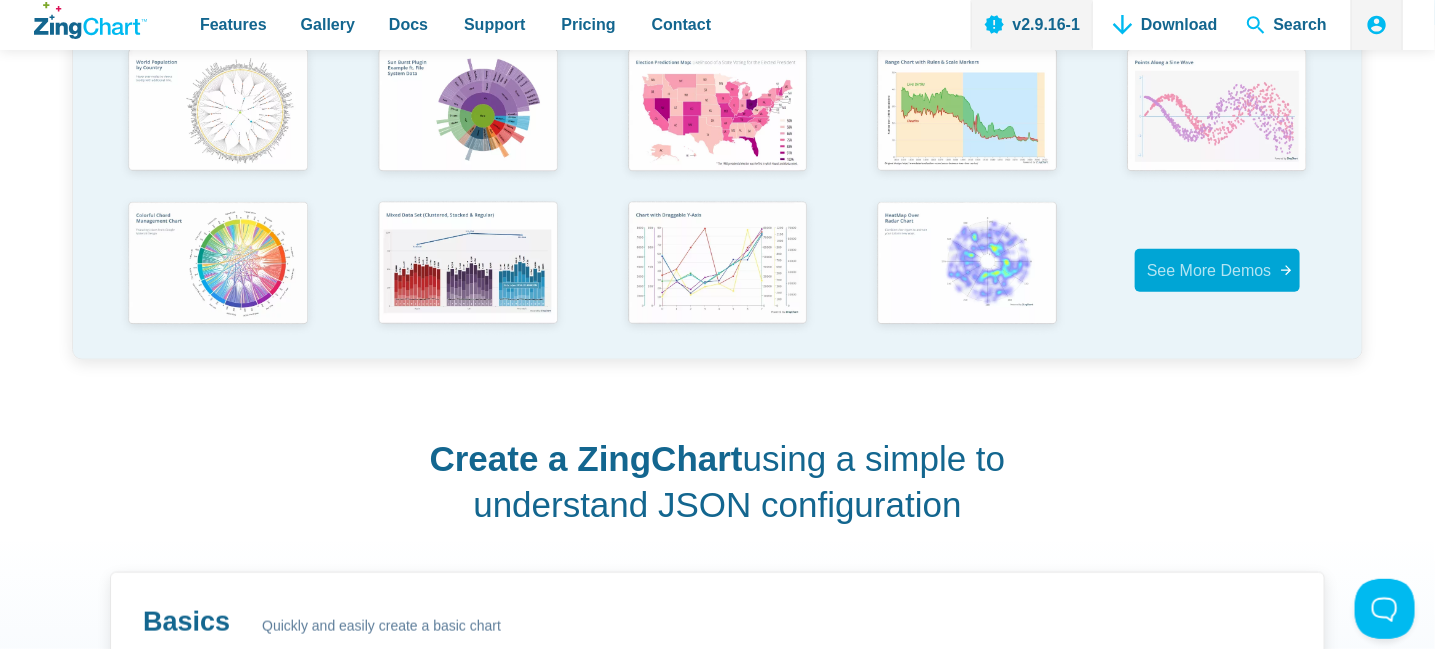 click on "See More Demos" at bounding box center [1209, 270] 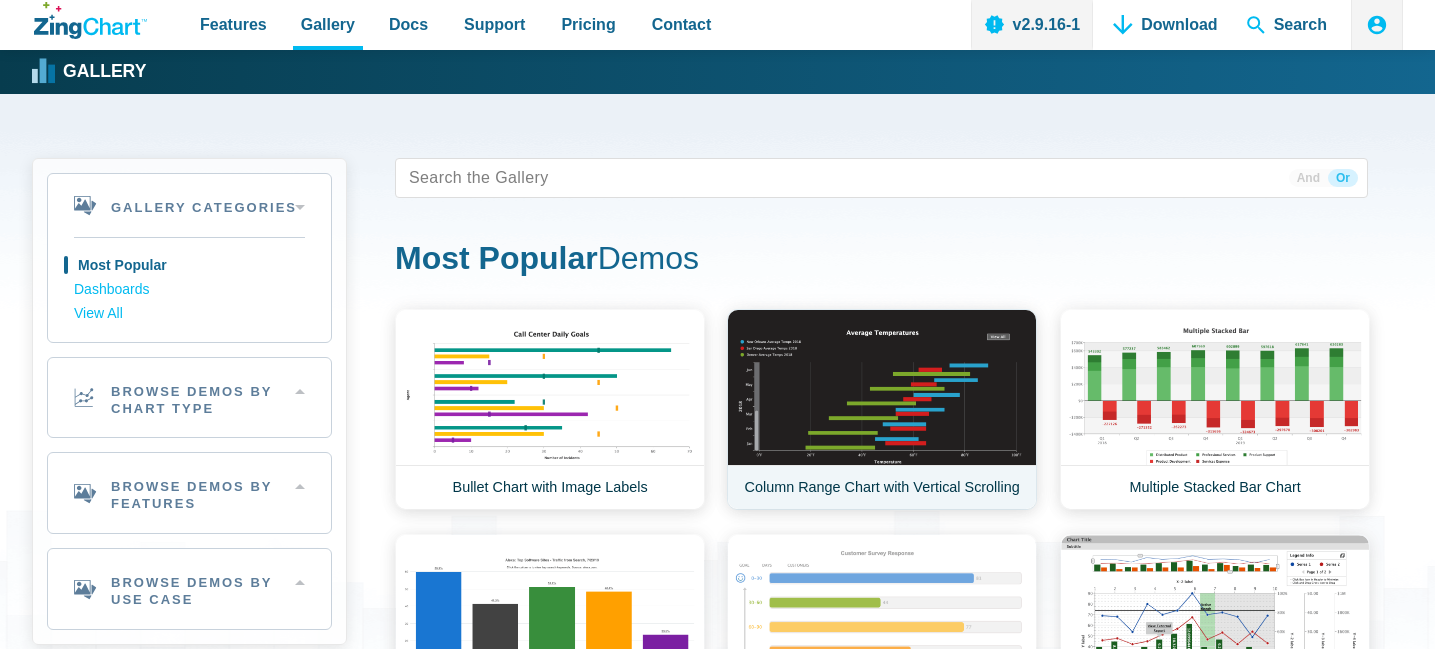 scroll, scrollTop: 0, scrollLeft: 0, axis: both 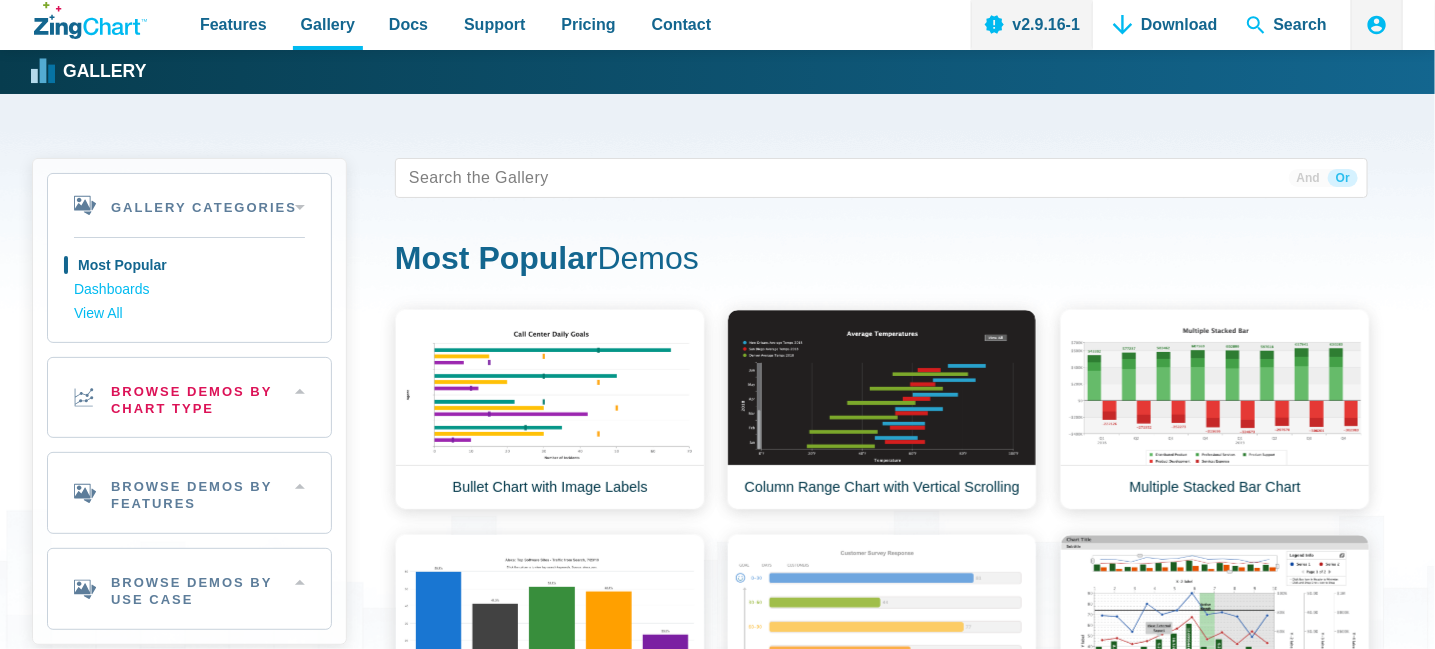 click on "Browse Demos By Chart Type" at bounding box center [189, 398] 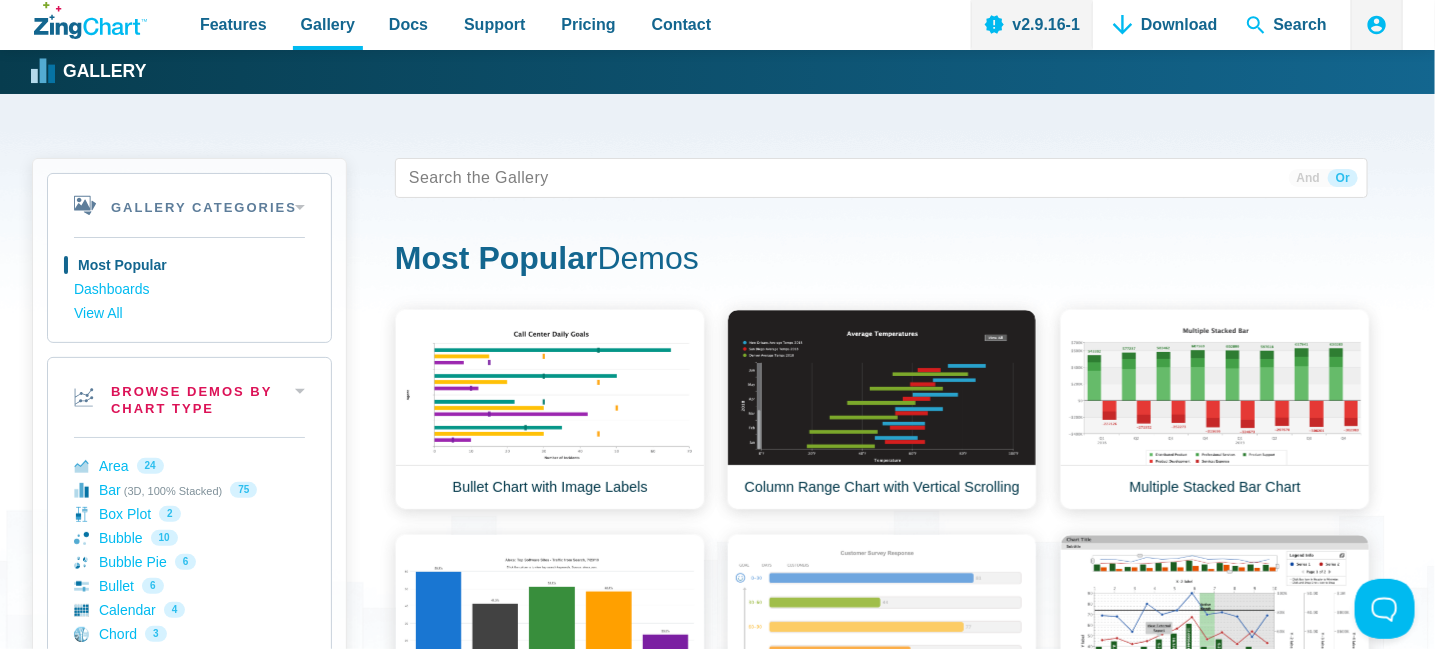 scroll, scrollTop: 0, scrollLeft: 0, axis: both 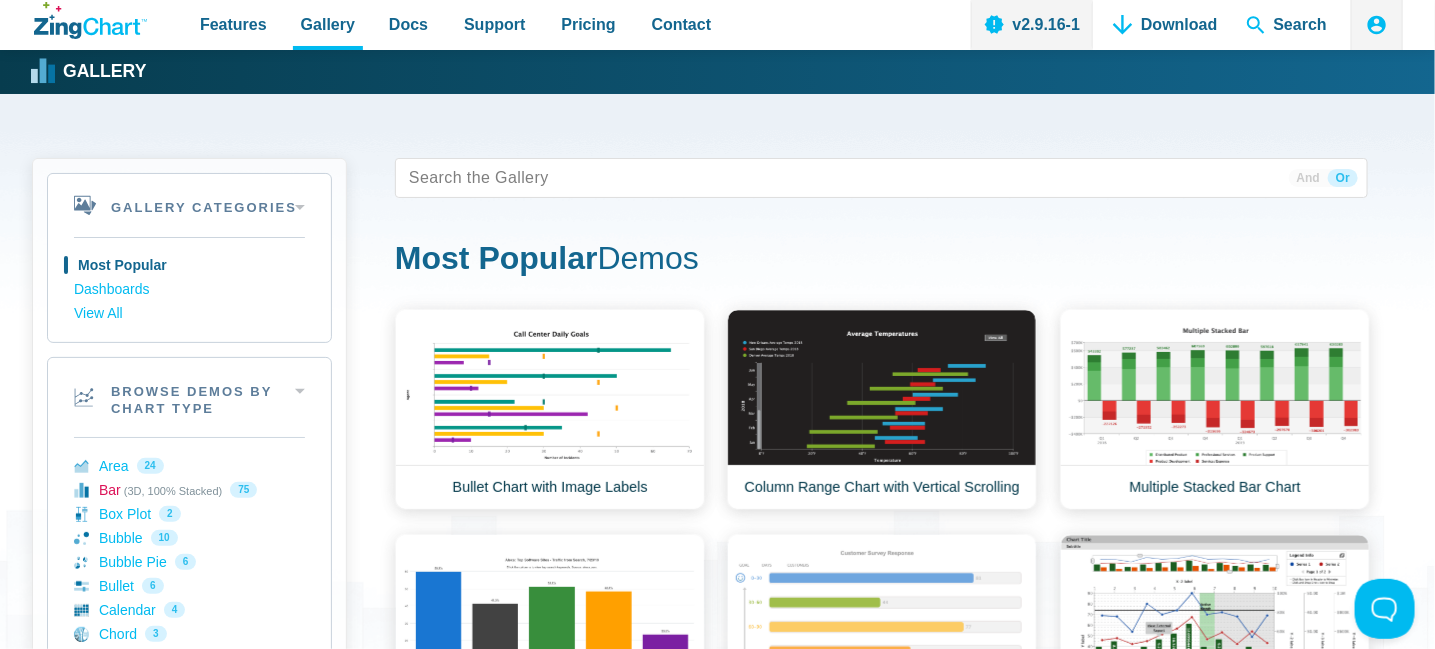 click on "Bar  (3D, 100% Stacked)
75" at bounding box center (189, 490) 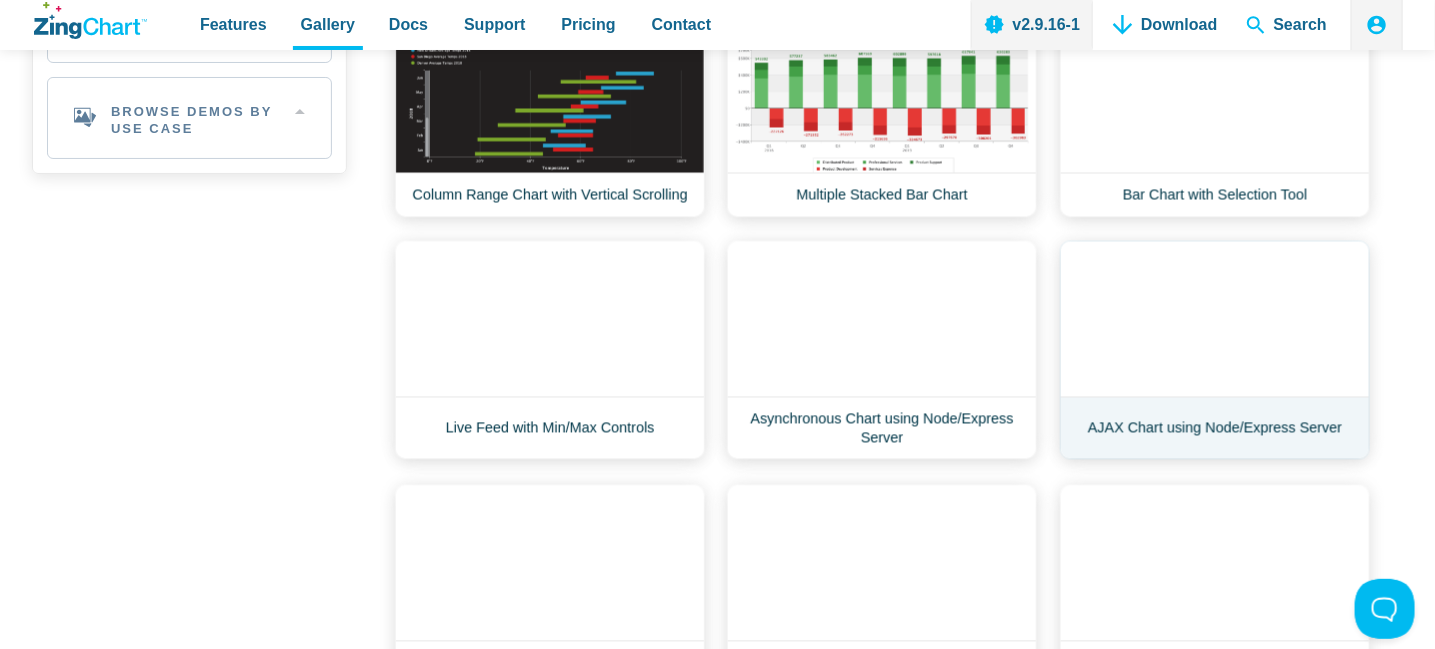 scroll, scrollTop: 1400, scrollLeft: 0, axis: vertical 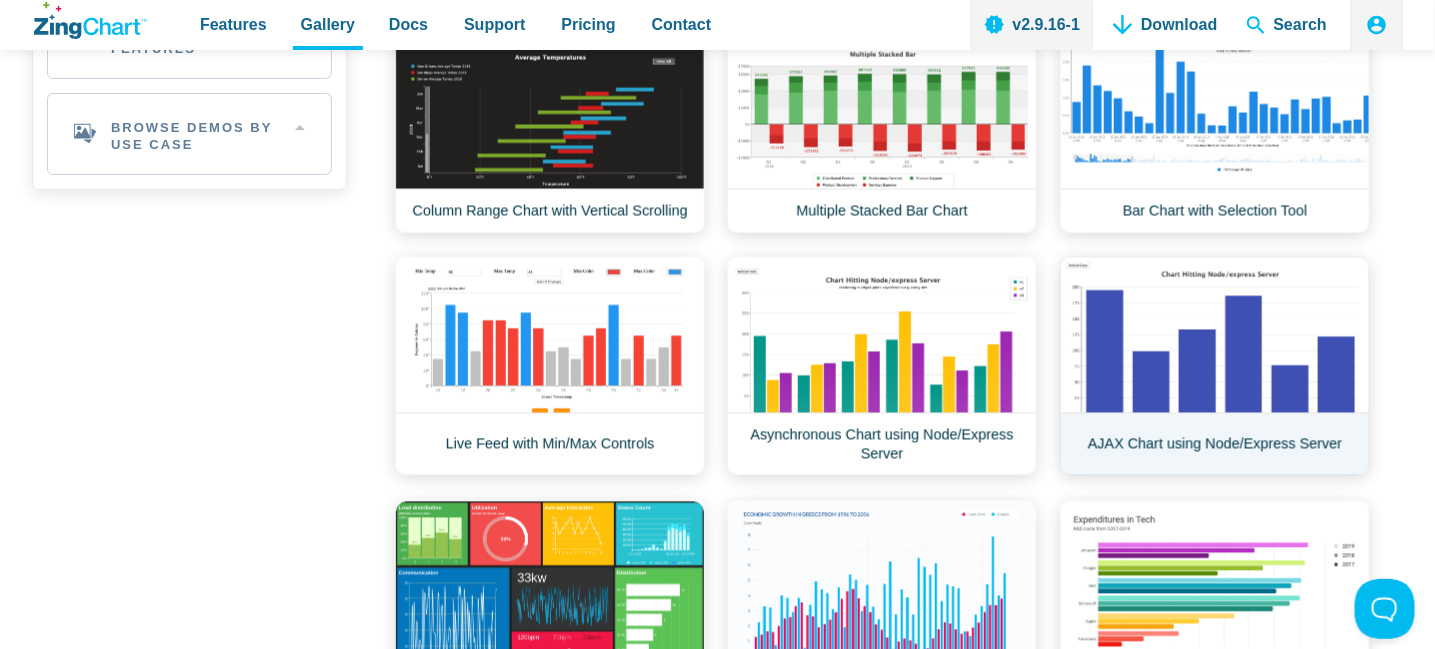 click on "AJAX Chart using Node/Express Server" at bounding box center (1215, 366) 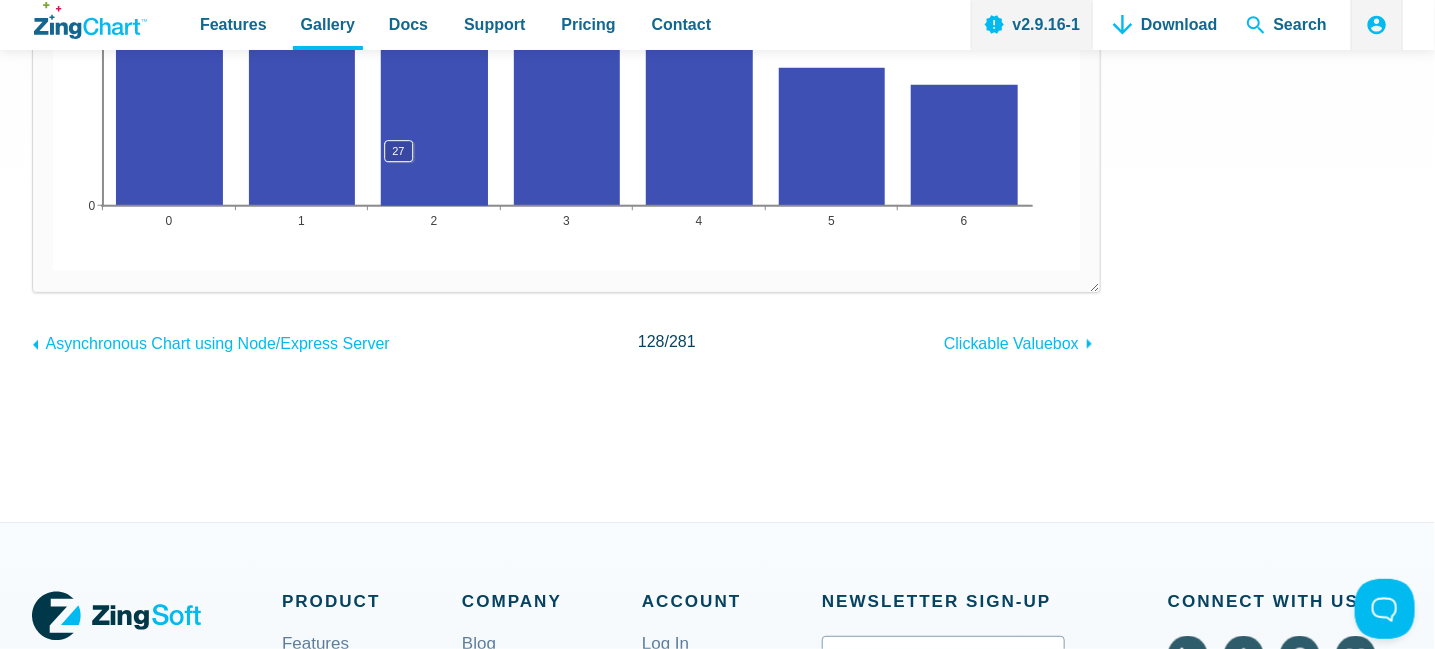 scroll, scrollTop: 0, scrollLeft: 0, axis: both 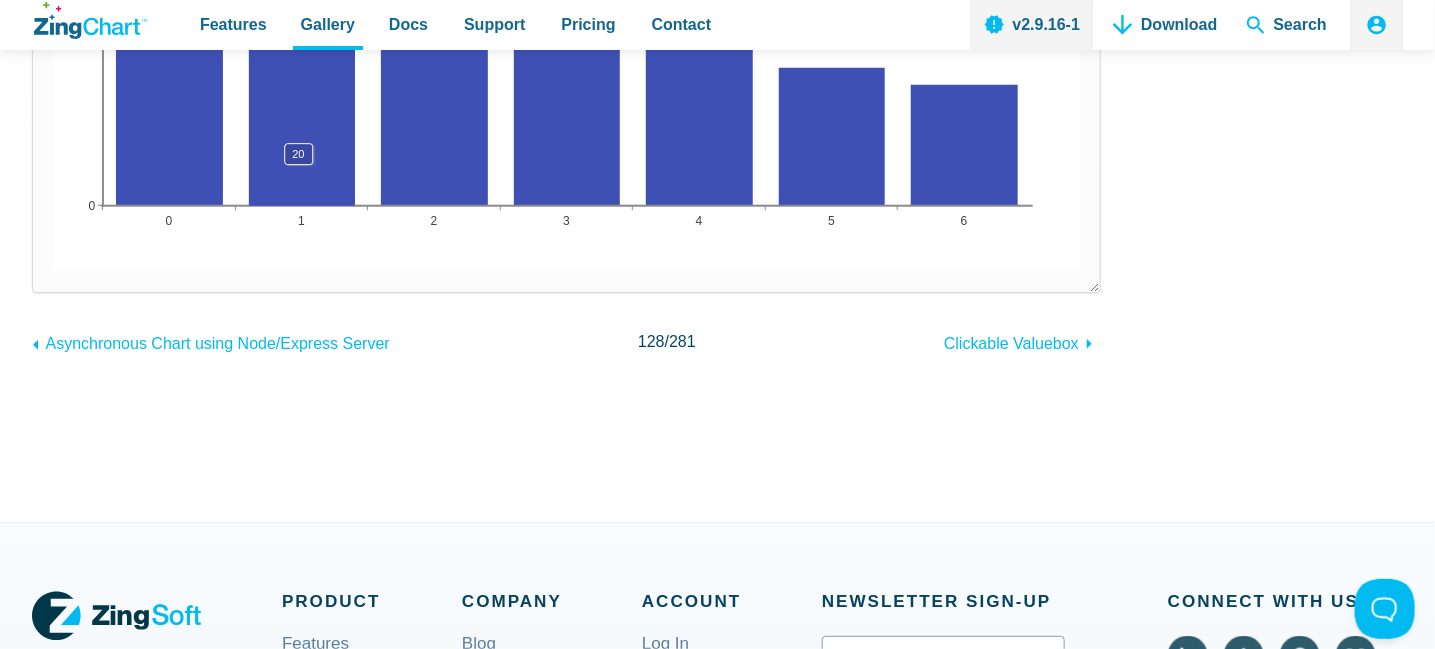 click at bounding box center [53, 271] 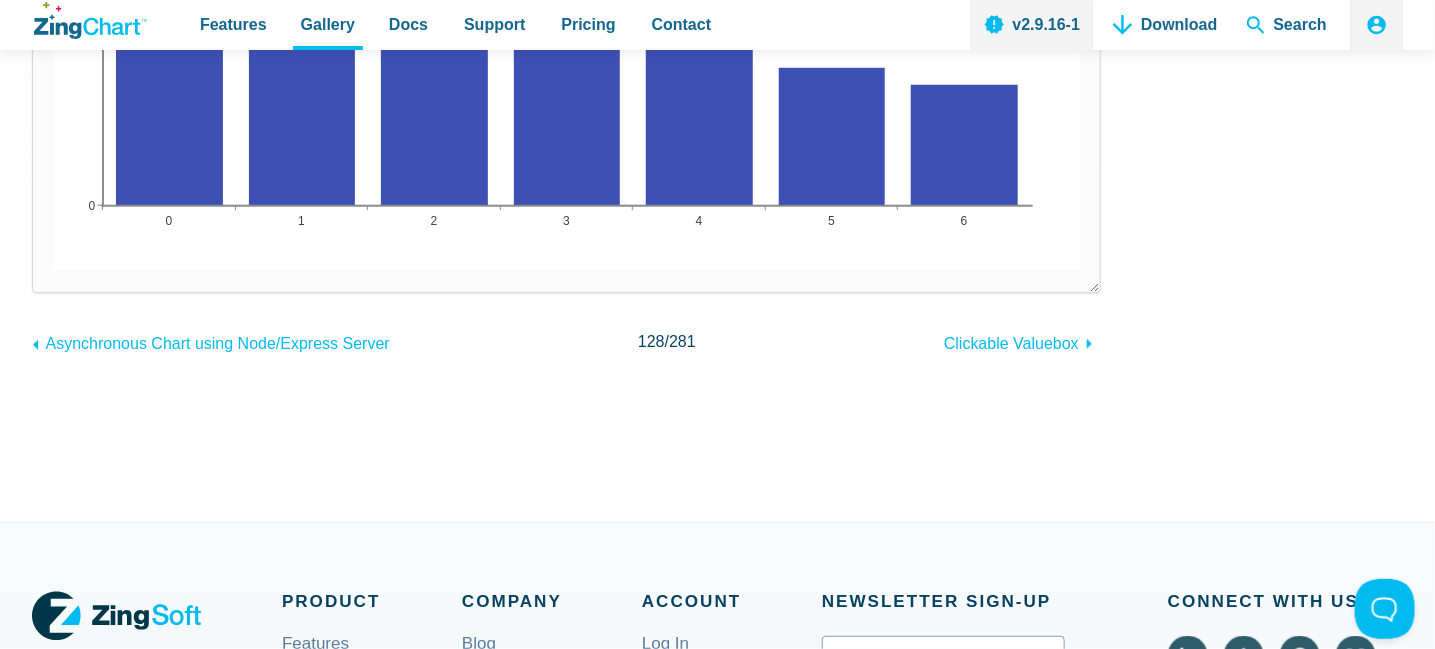 click at bounding box center (53, 271) 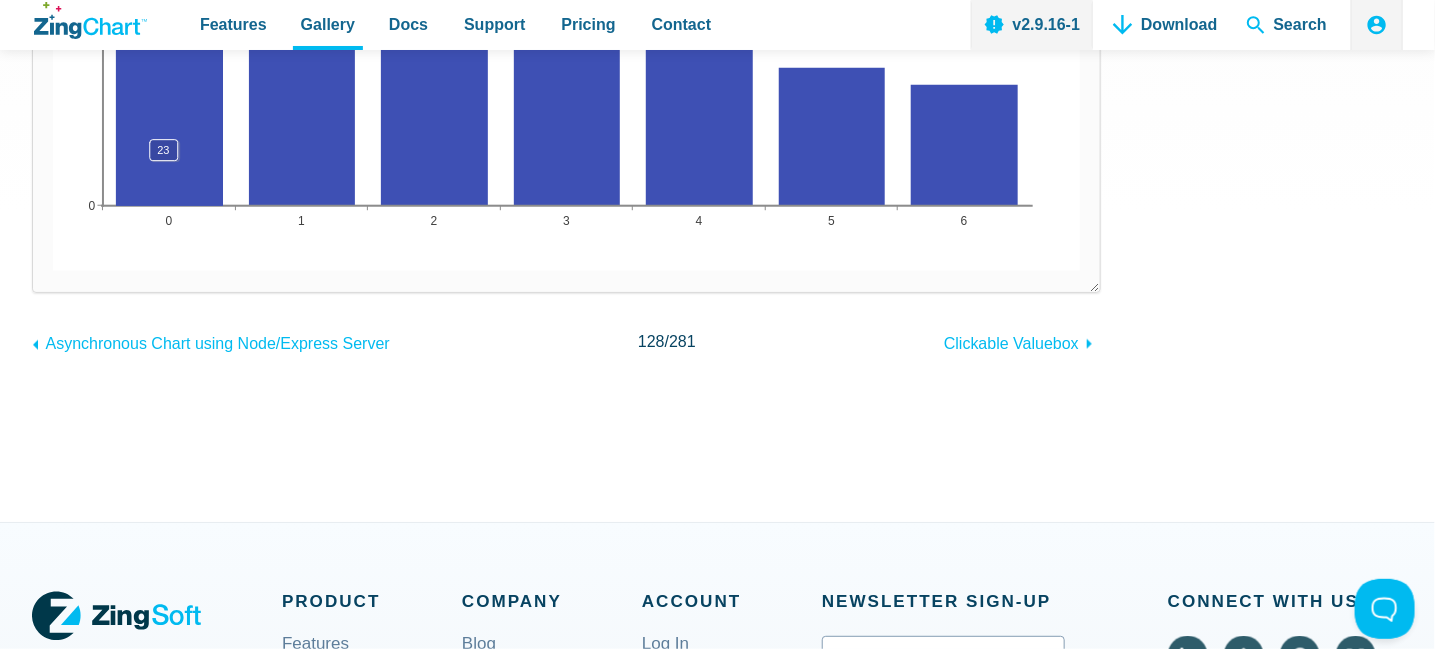 click at bounding box center (53, 271) 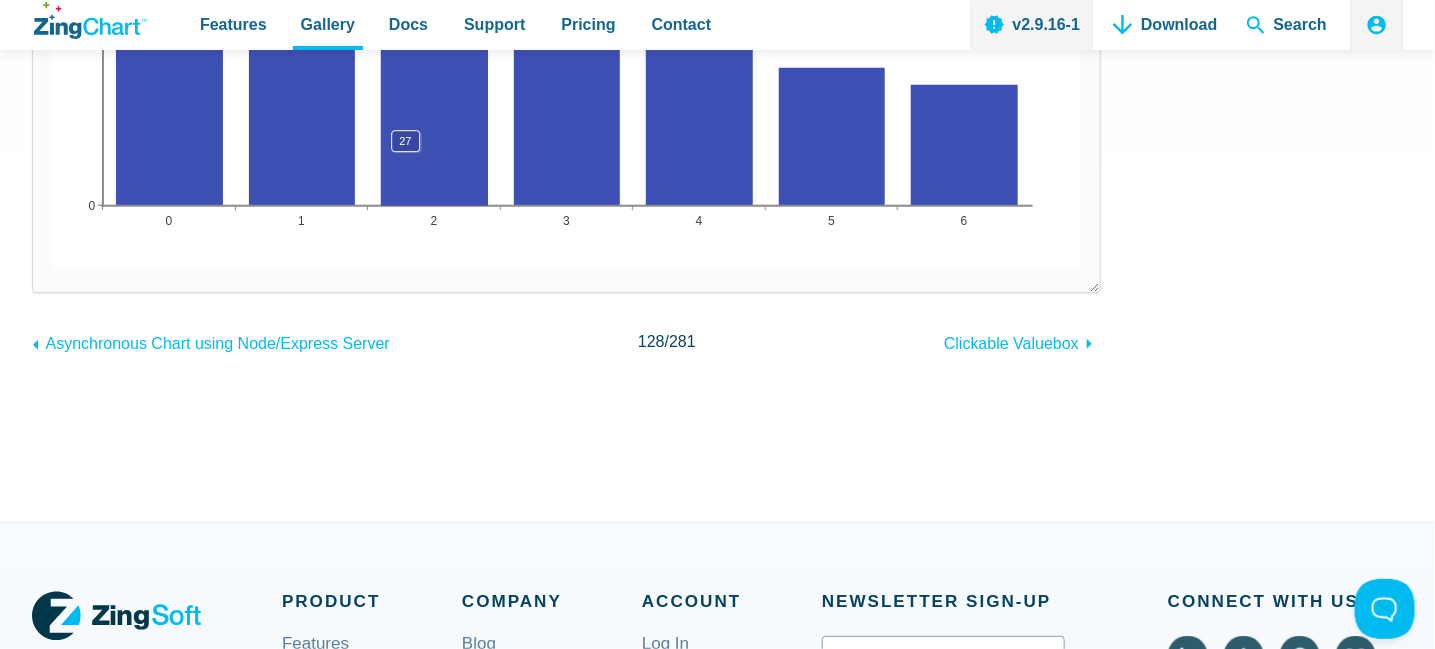 click at bounding box center [53, 271] 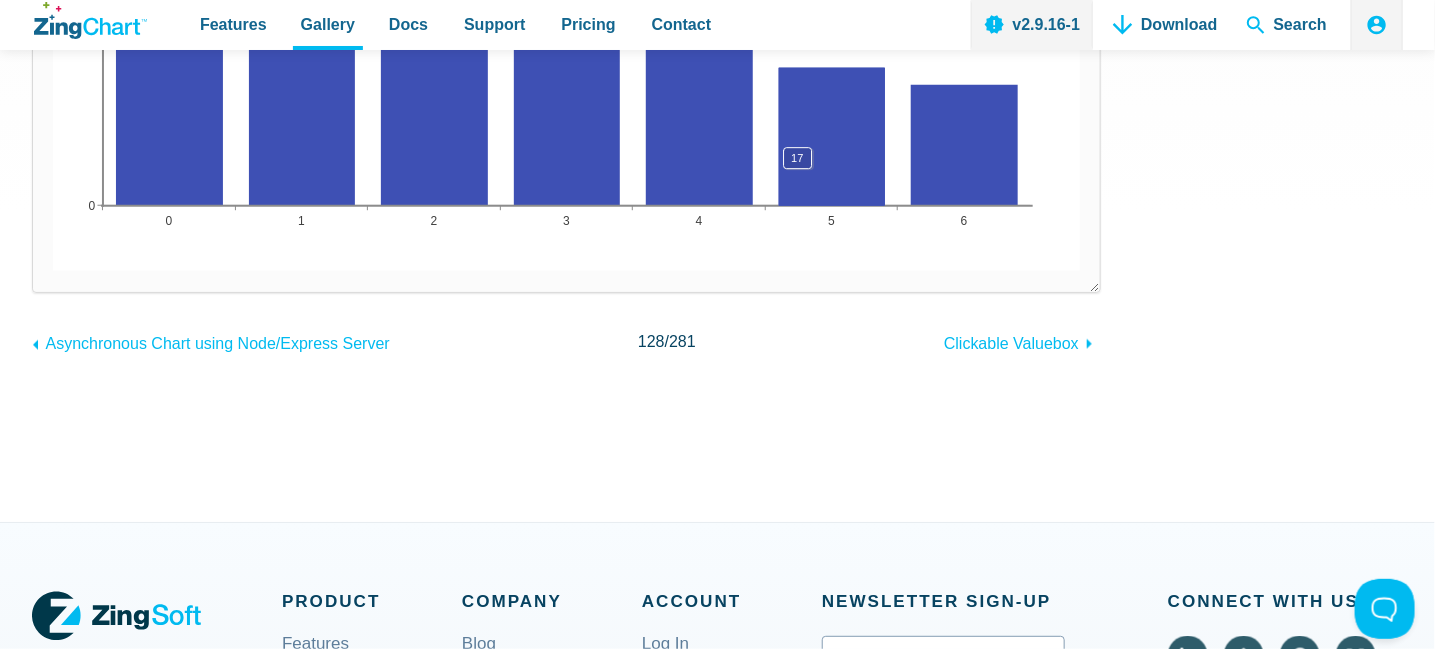 click at bounding box center (53, 271) 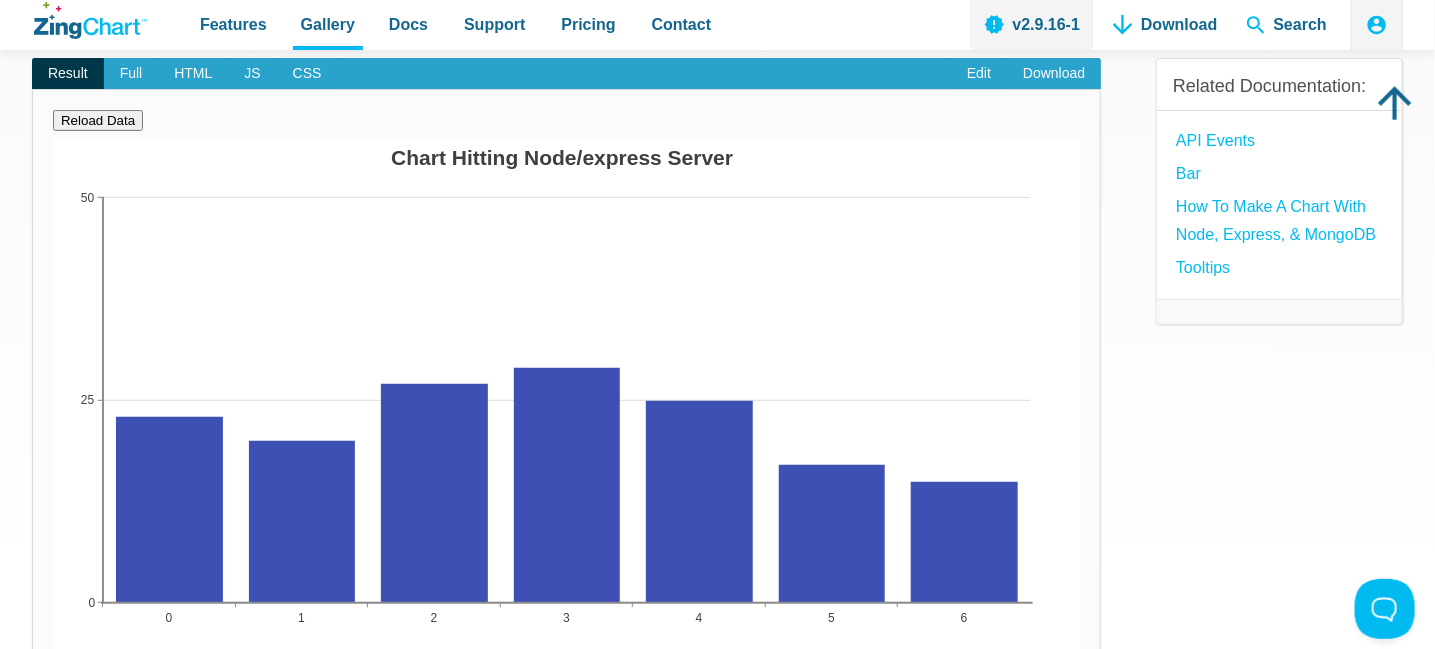 scroll, scrollTop: 0, scrollLeft: 0, axis: both 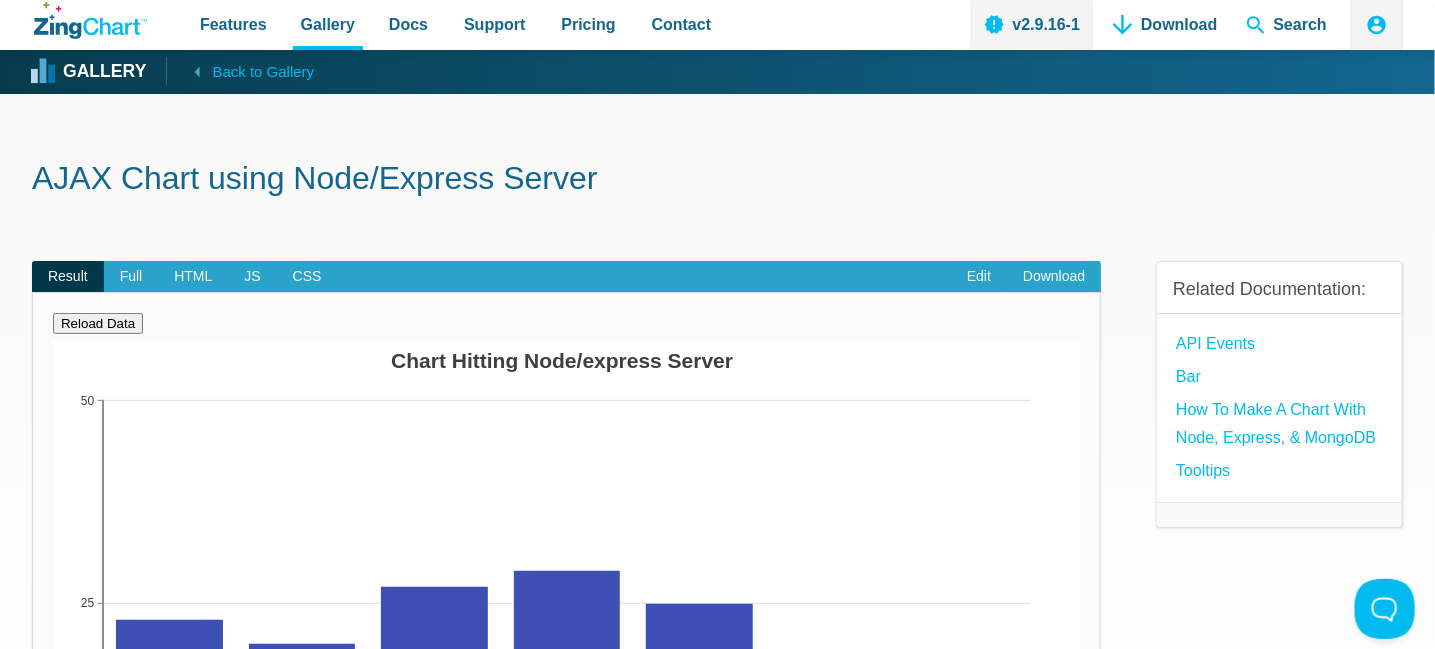 click on "Reload Data" at bounding box center [98, 323] 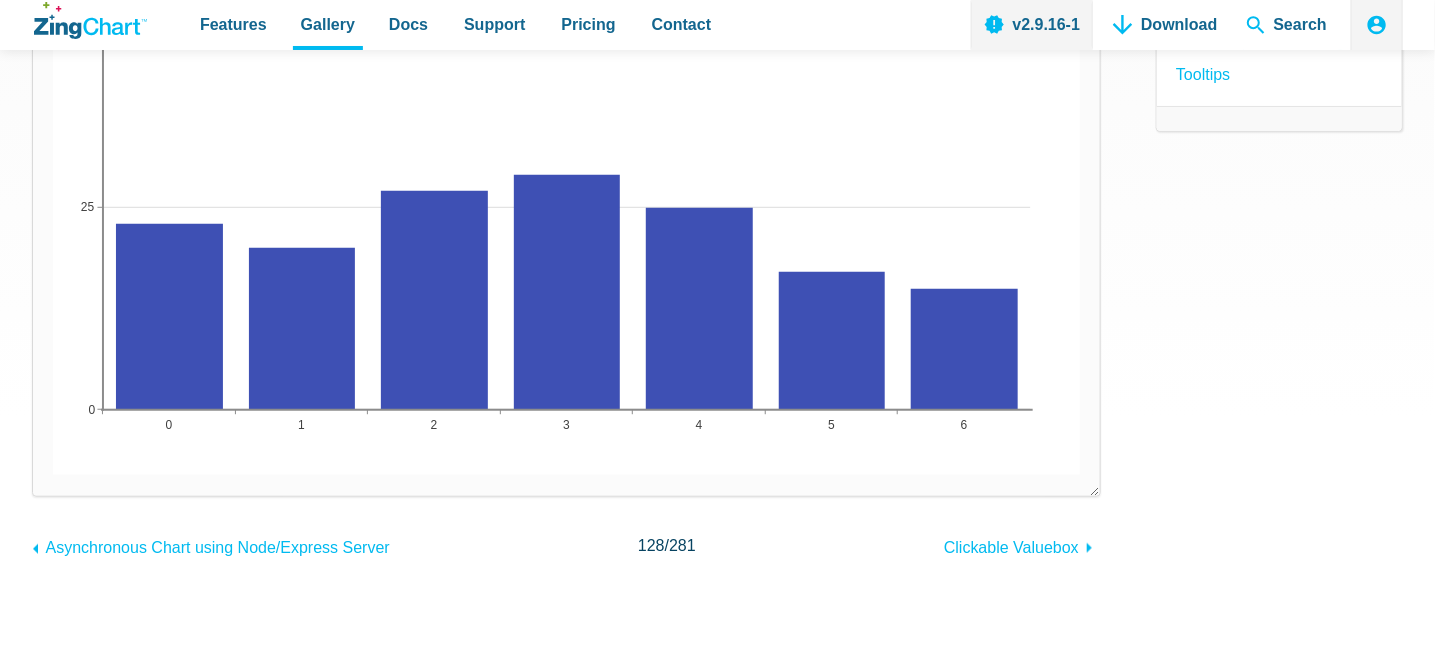 scroll, scrollTop: 400, scrollLeft: 0, axis: vertical 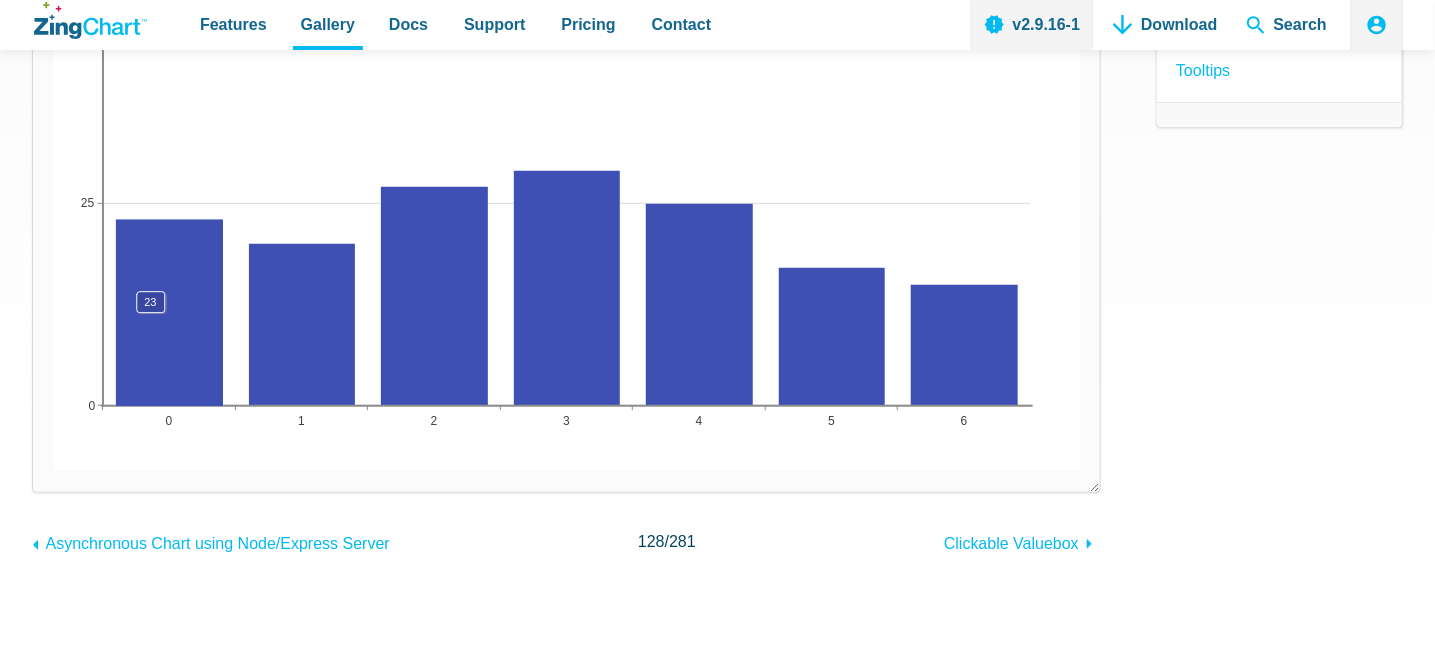 click at bounding box center (53, 471) 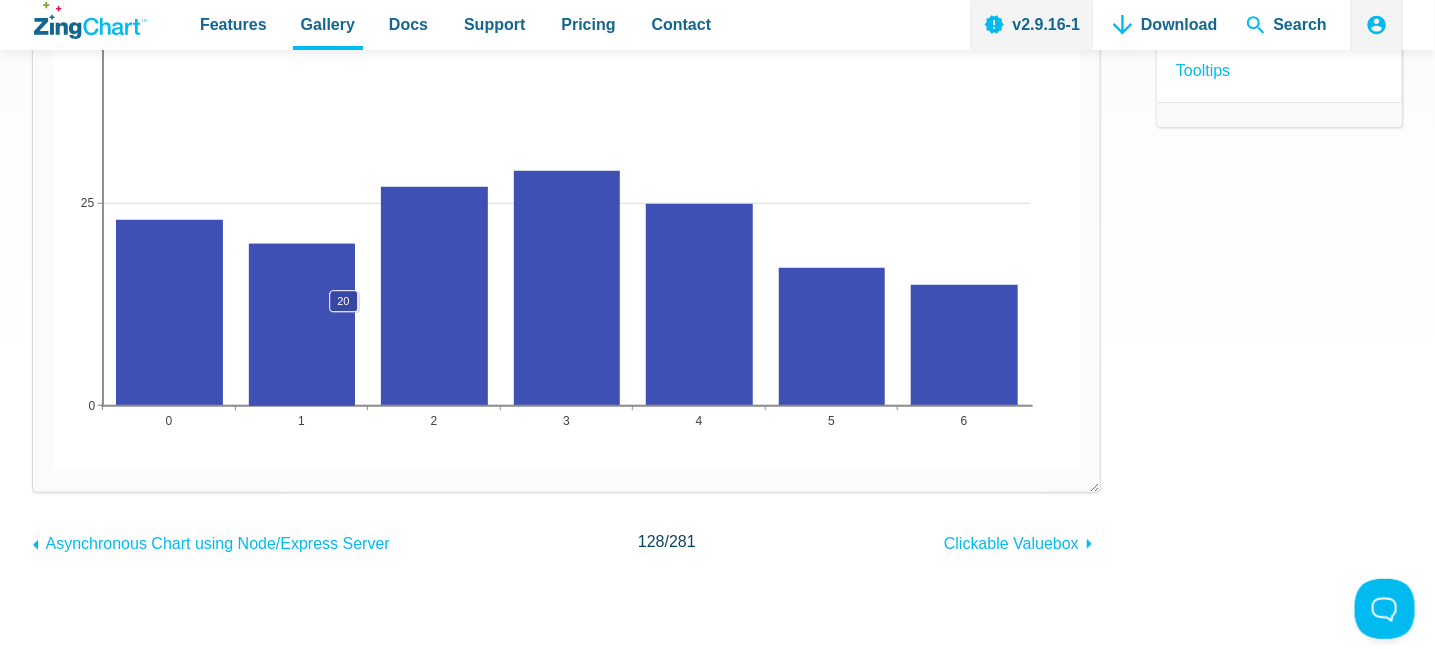 click at bounding box center [53, 471] 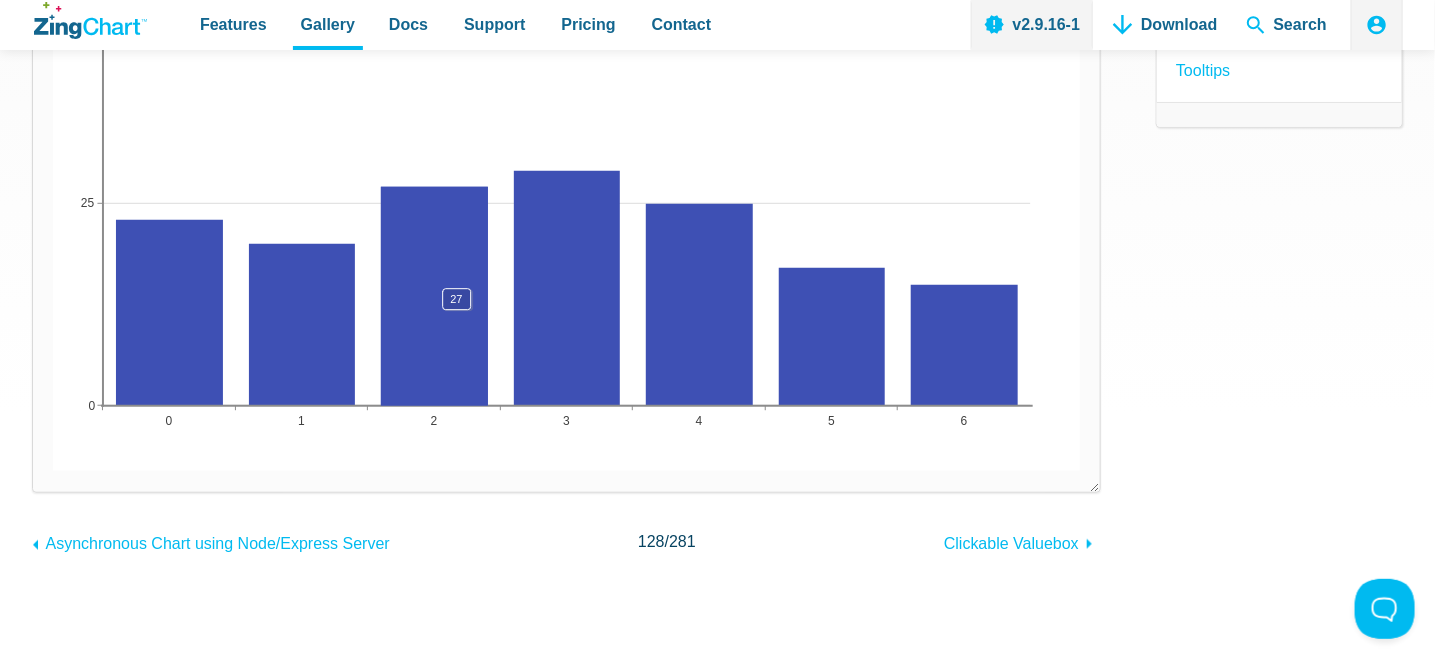 click at bounding box center [53, 471] 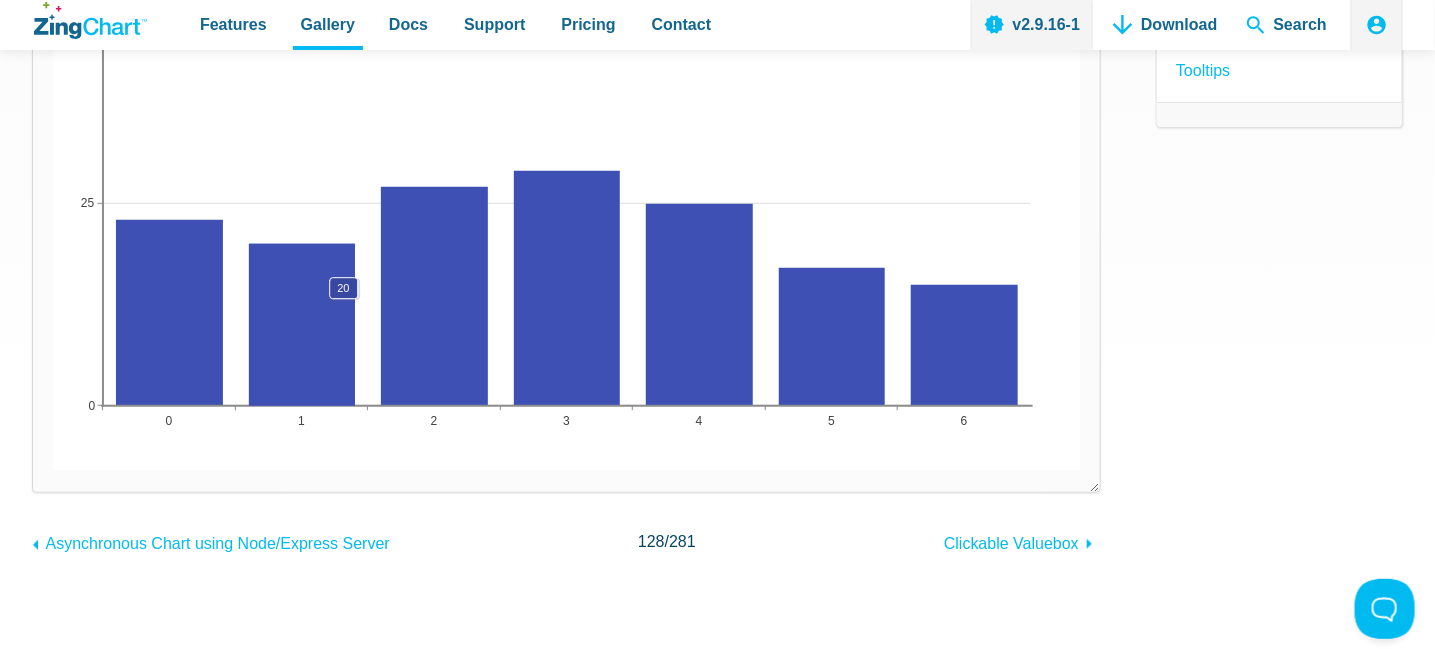 scroll, scrollTop: 0, scrollLeft: 0, axis: both 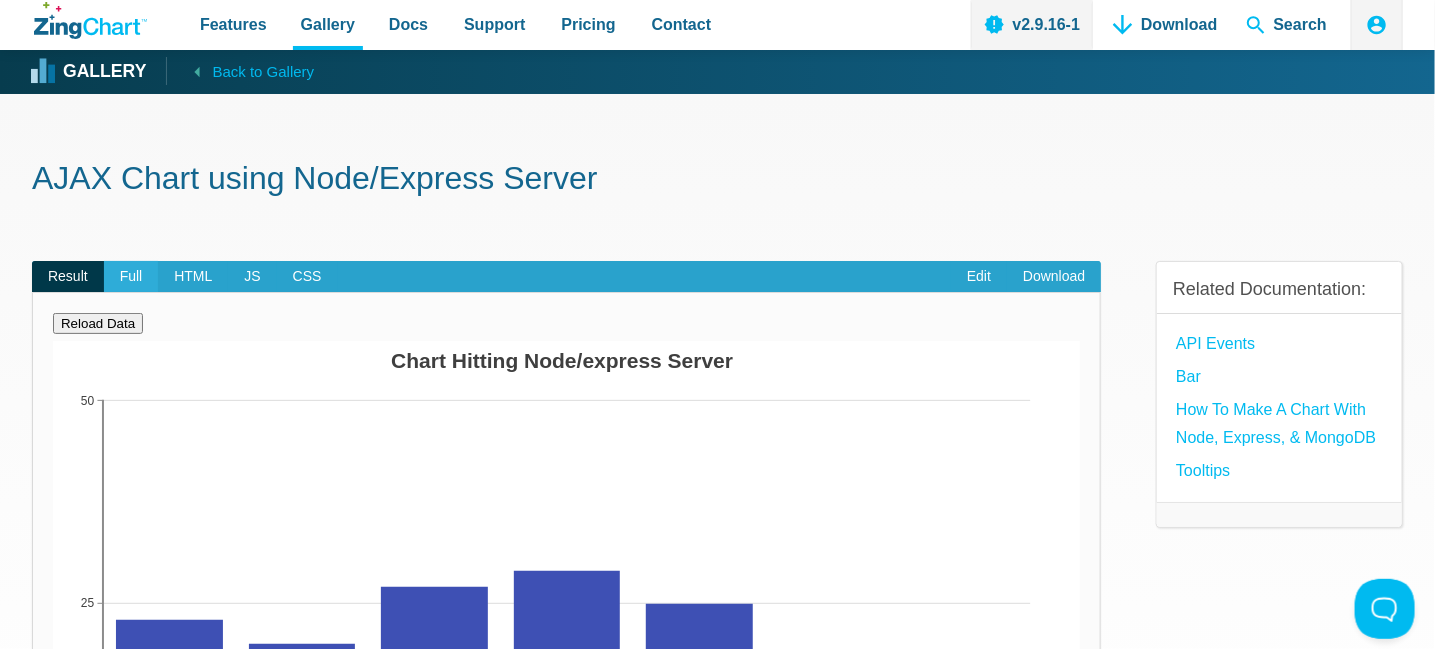 click on "Full" at bounding box center [131, 277] 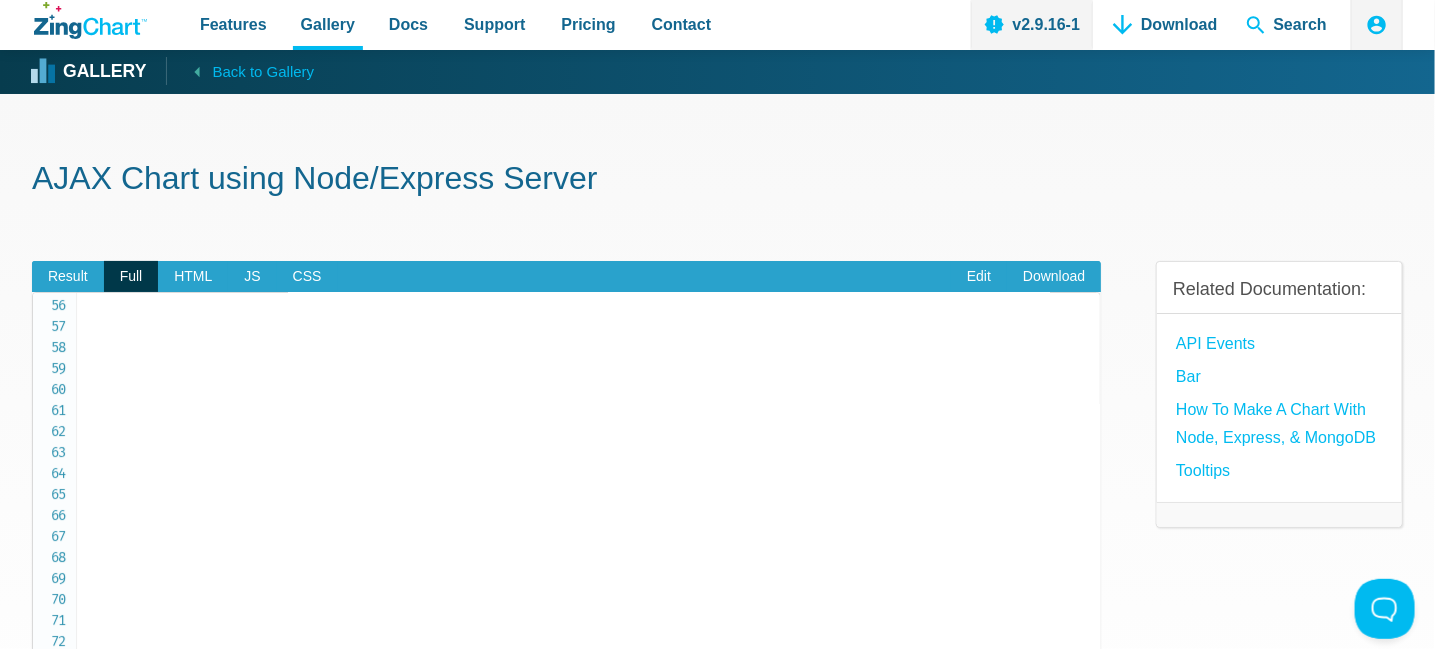 scroll, scrollTop: 1164, scrollLeft: 0, axis: vertical 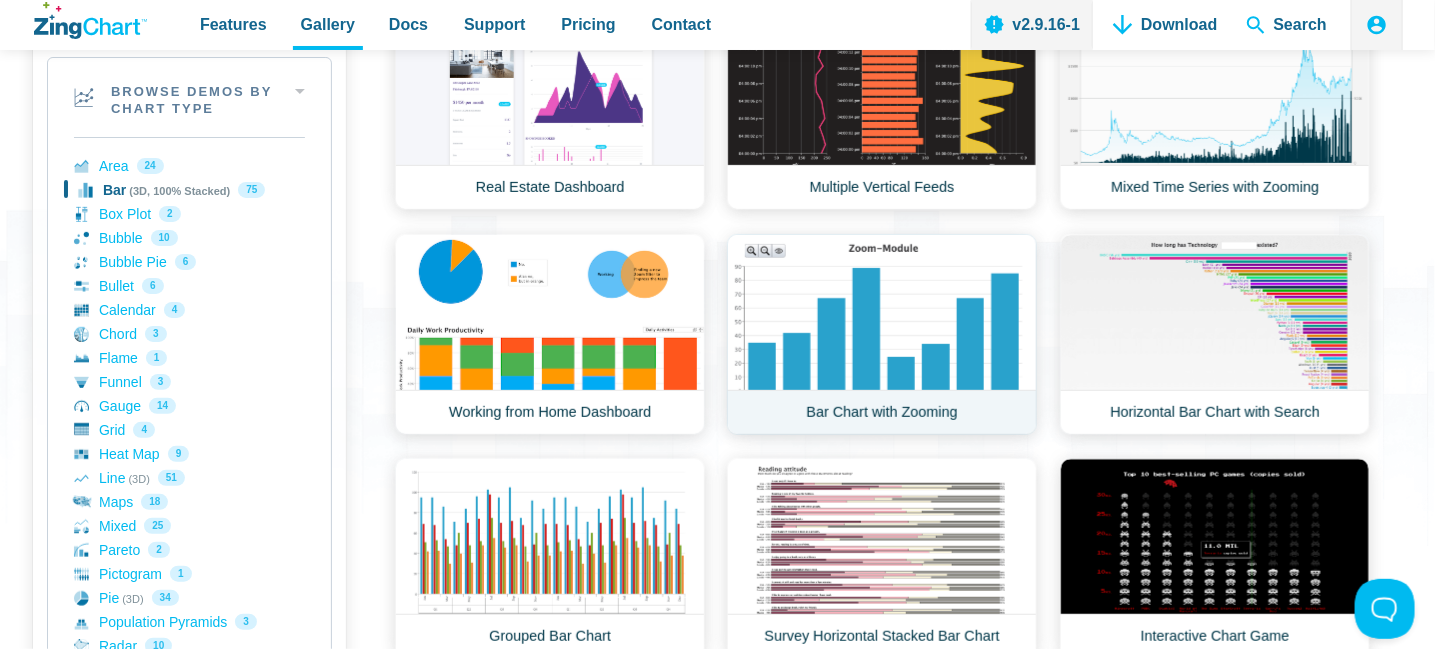 click on "Bar Chart with Zooming" at bounding box center [882, 334] 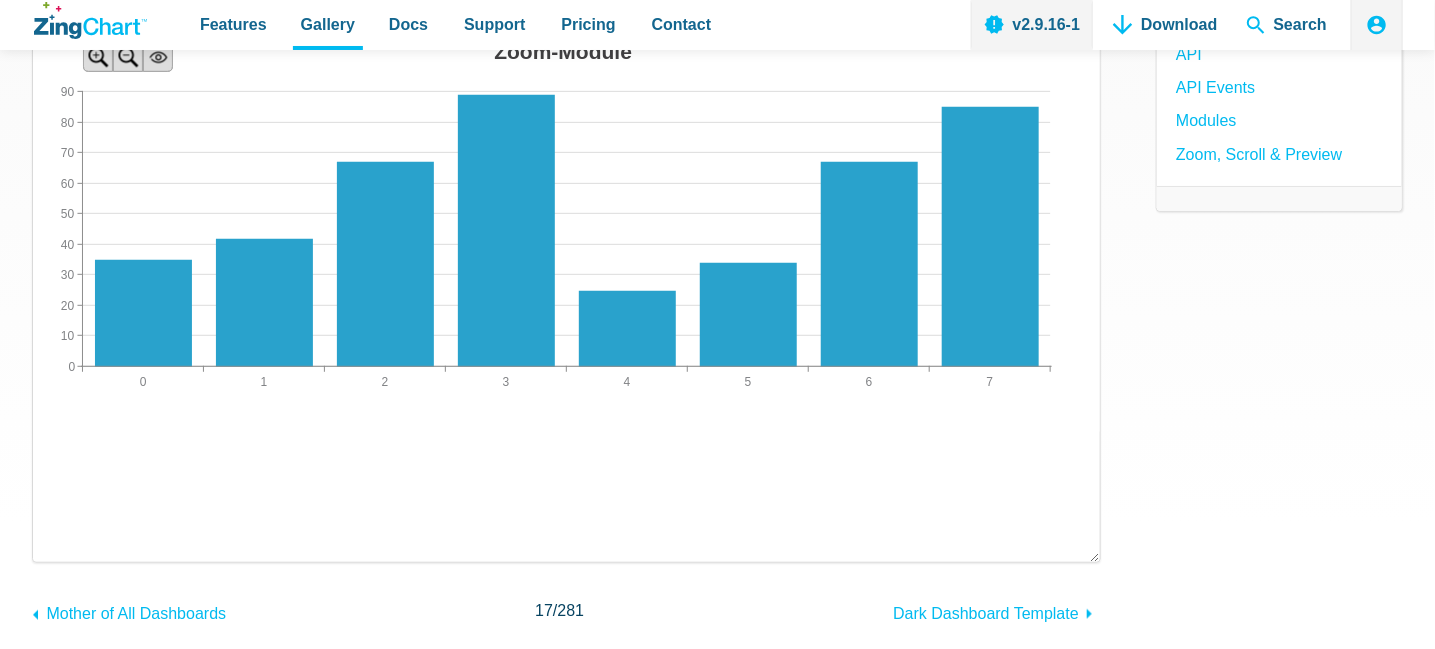 scroll, scrollTop: 0, scrollLeft: 0, axis: both 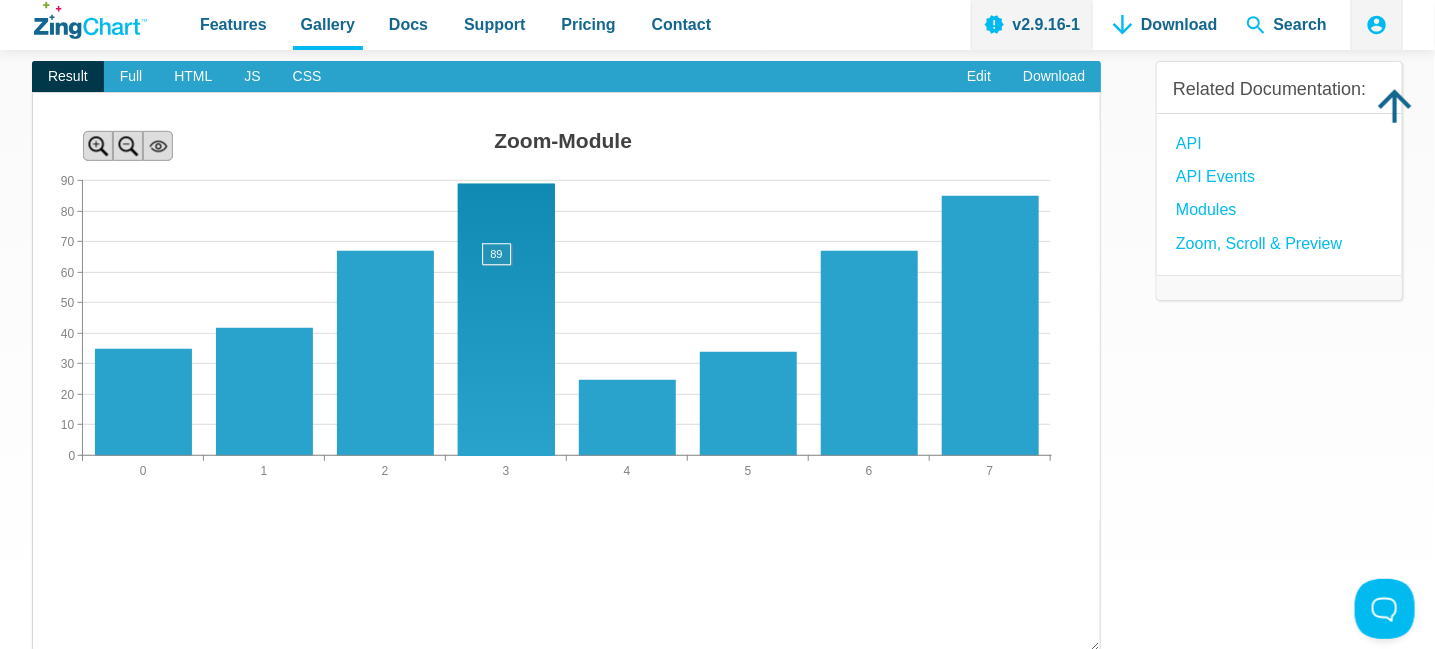click at bounding box center [33, 521] 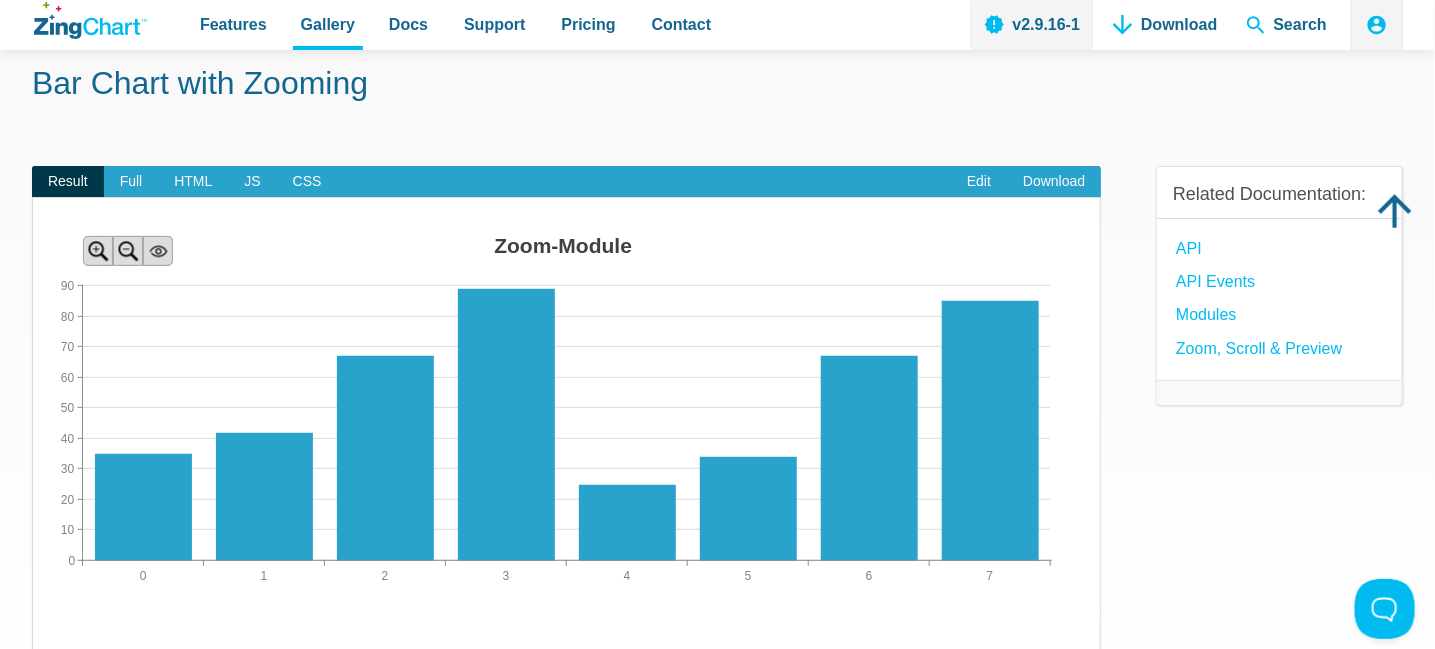 scroll, scrollTop: 200, scrollLeft: 0, axis: vertical 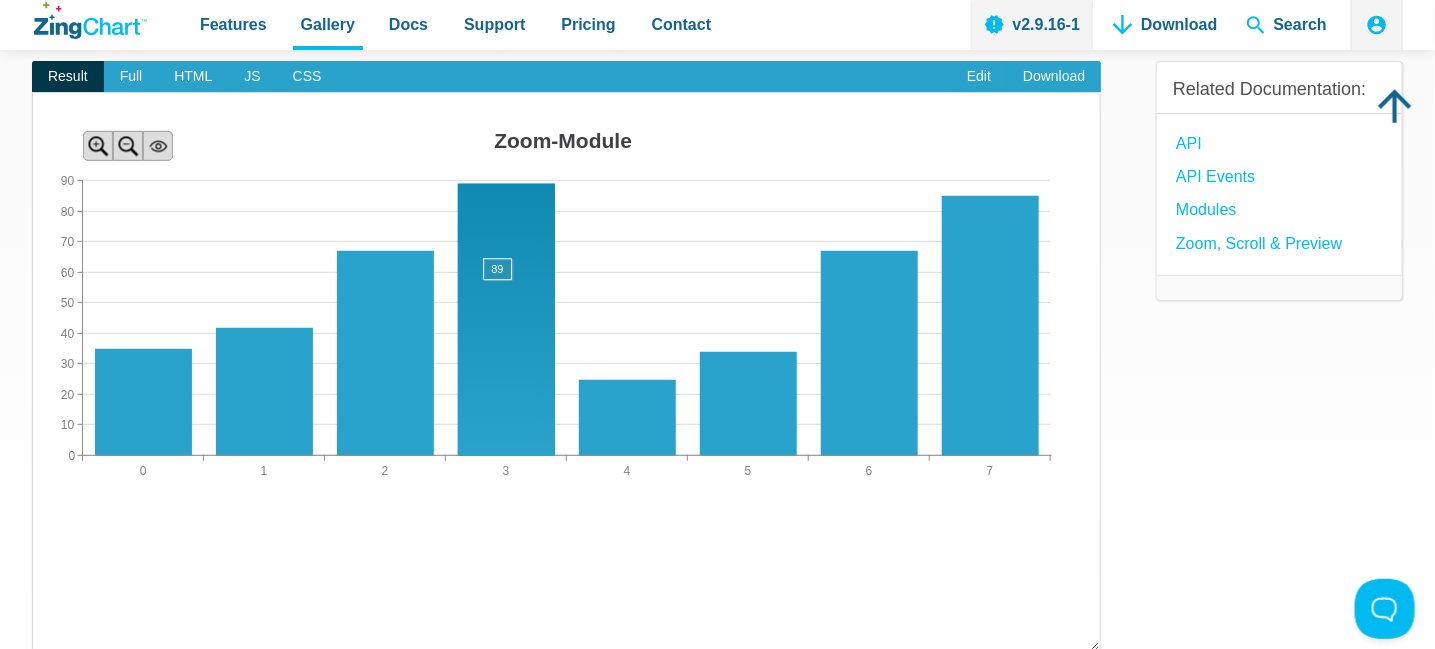 click at bounding box center (33, 521) 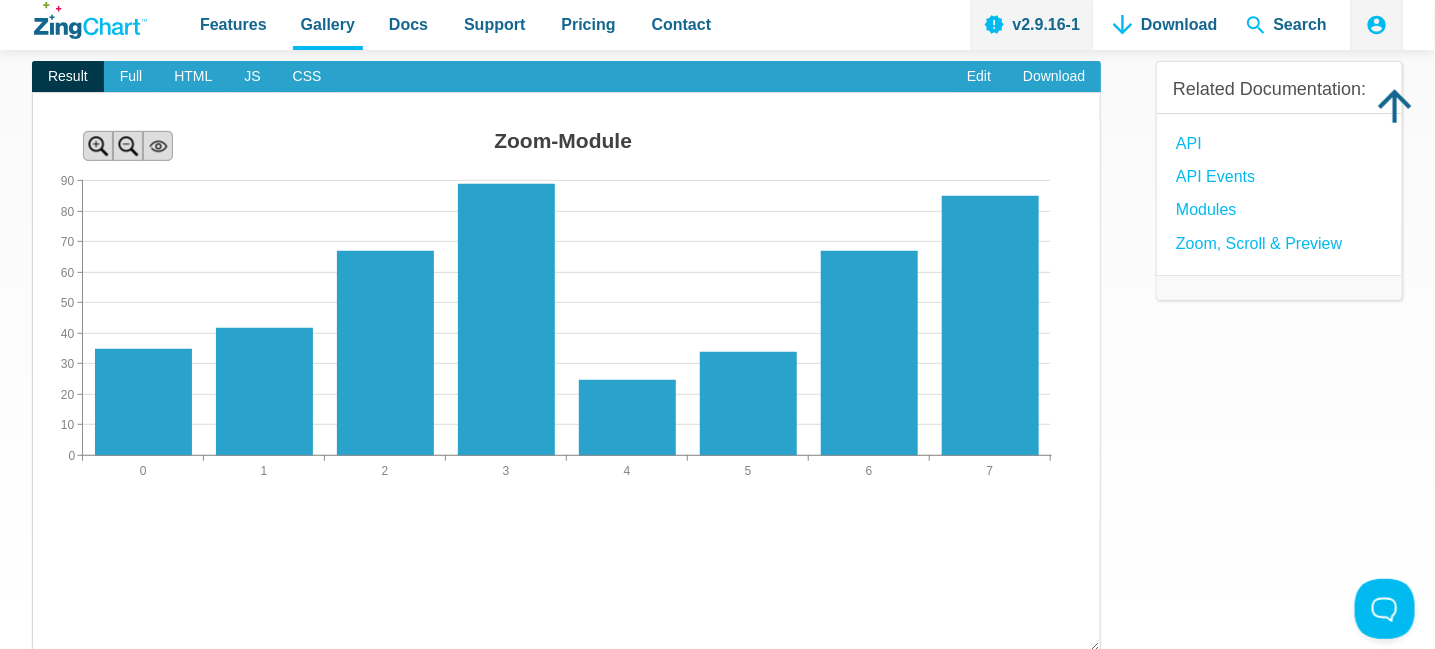 click at bounding box center [33, 521] 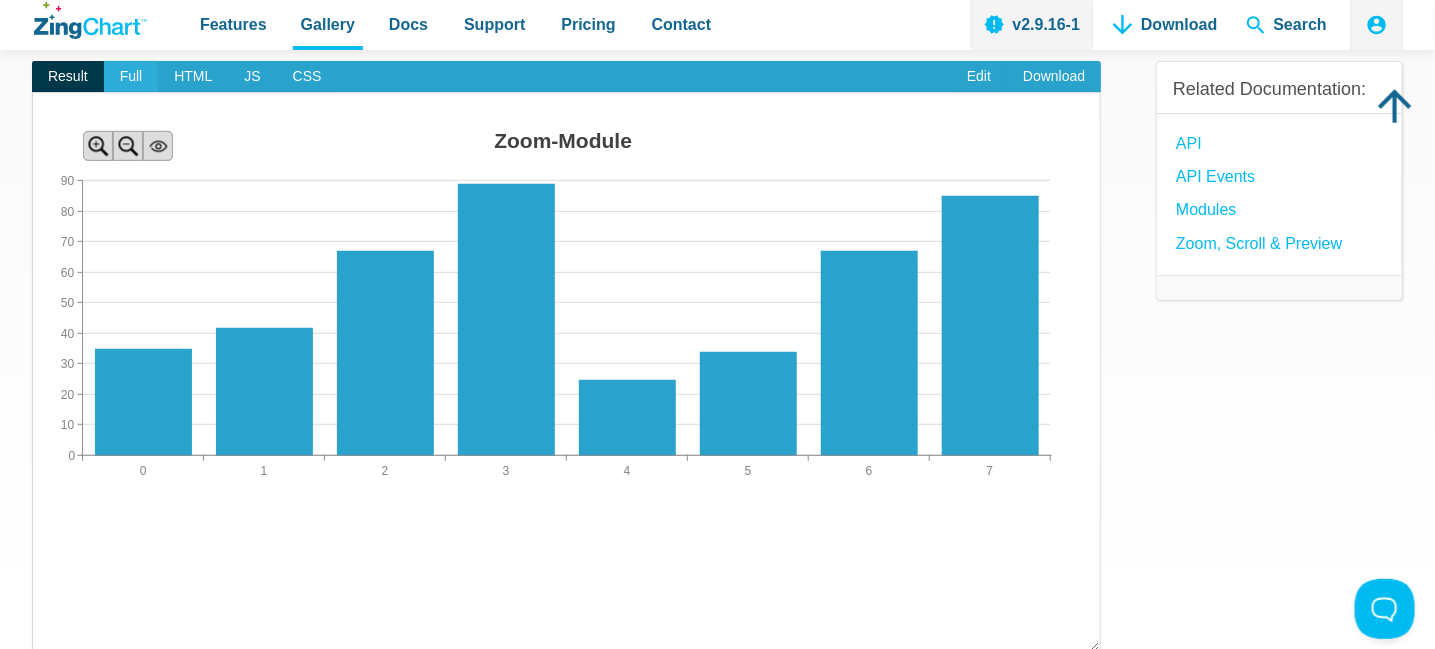 click on "Full" at bounding box center [131, 77] 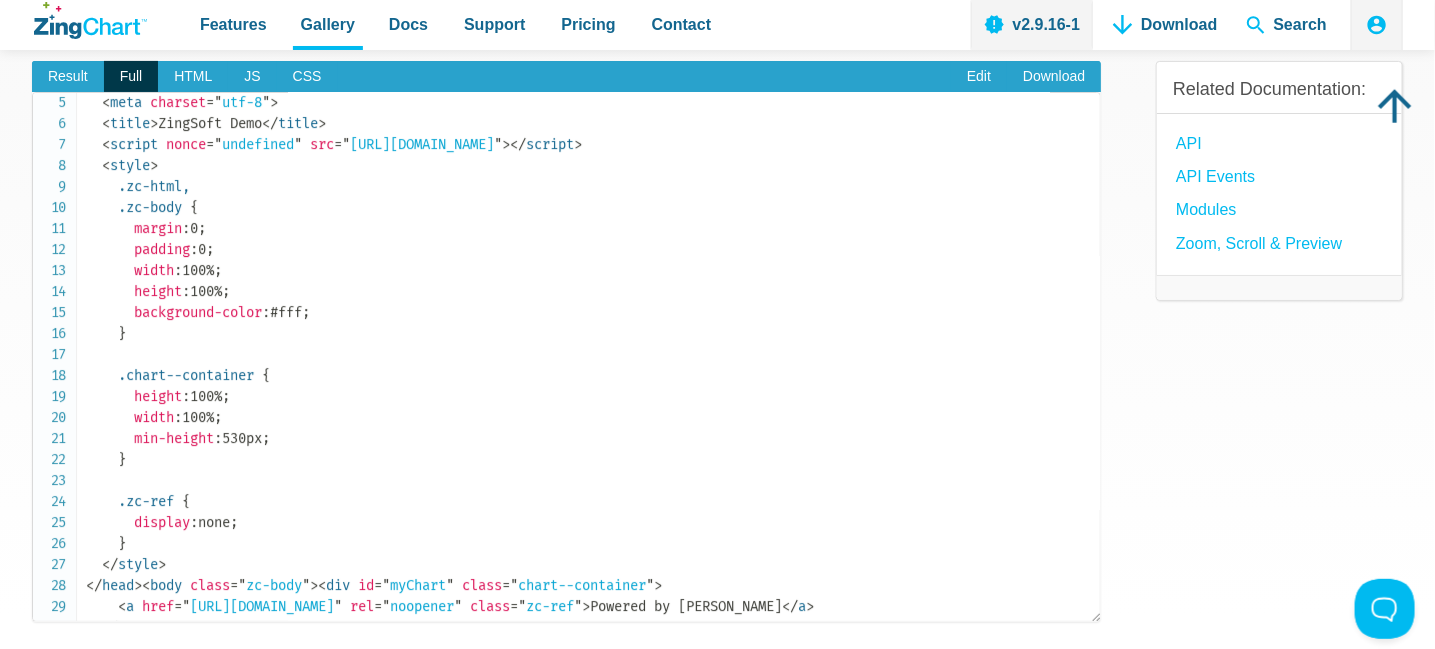 scroll, scrollTop: 0, scrollLeft: 0, axis: both 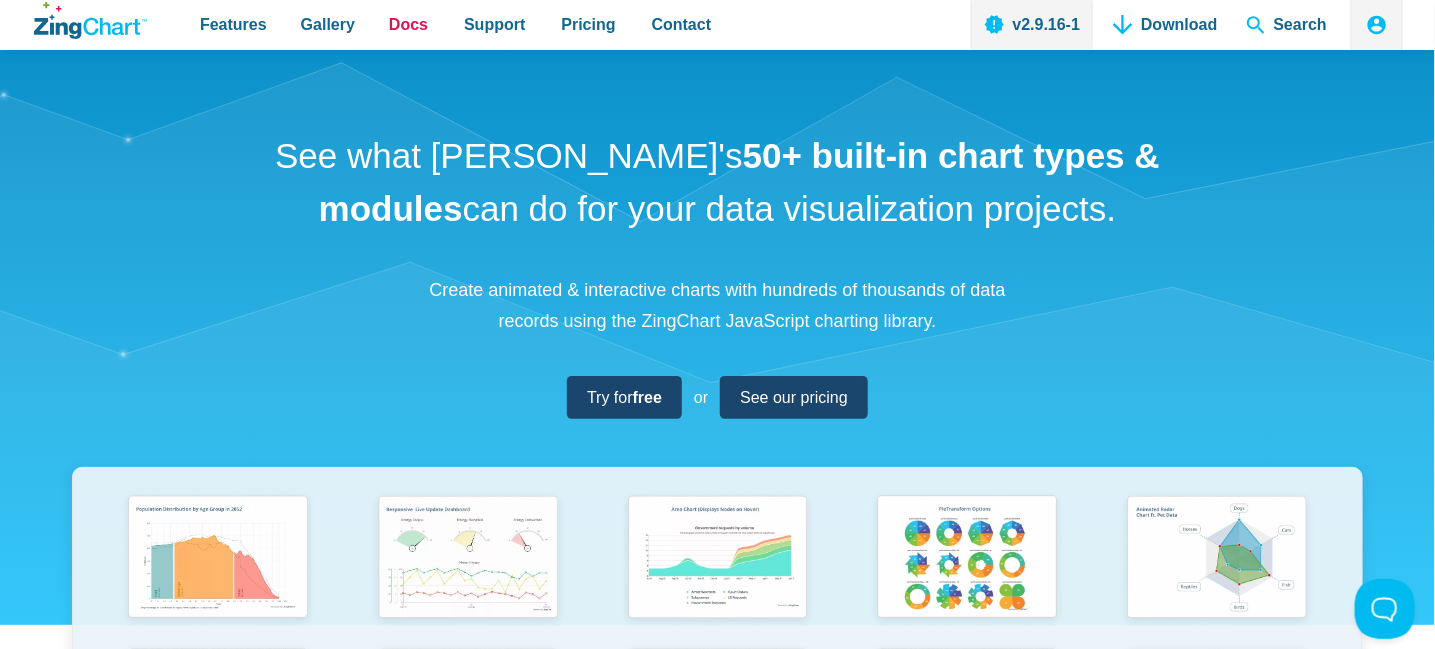 click on "Docs" at bounding box center [408, 24] 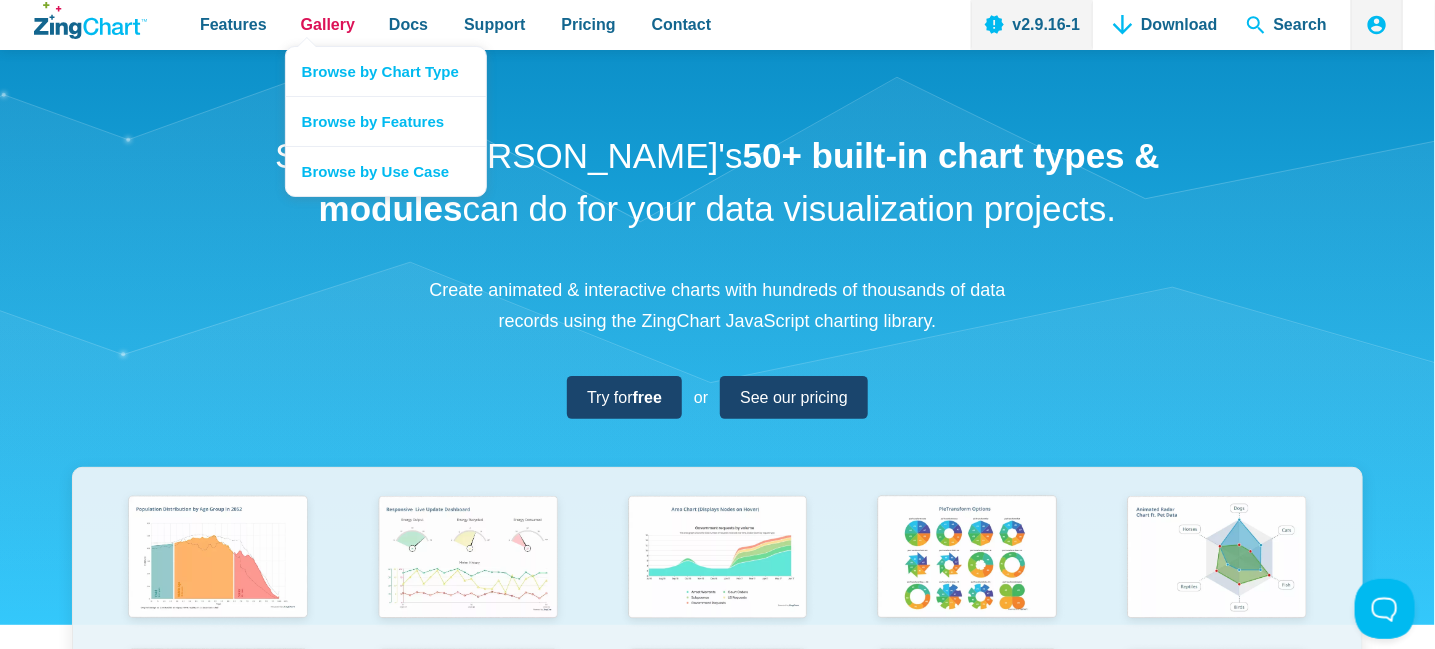 click on "Gallery" at bounding box center [328, 24] 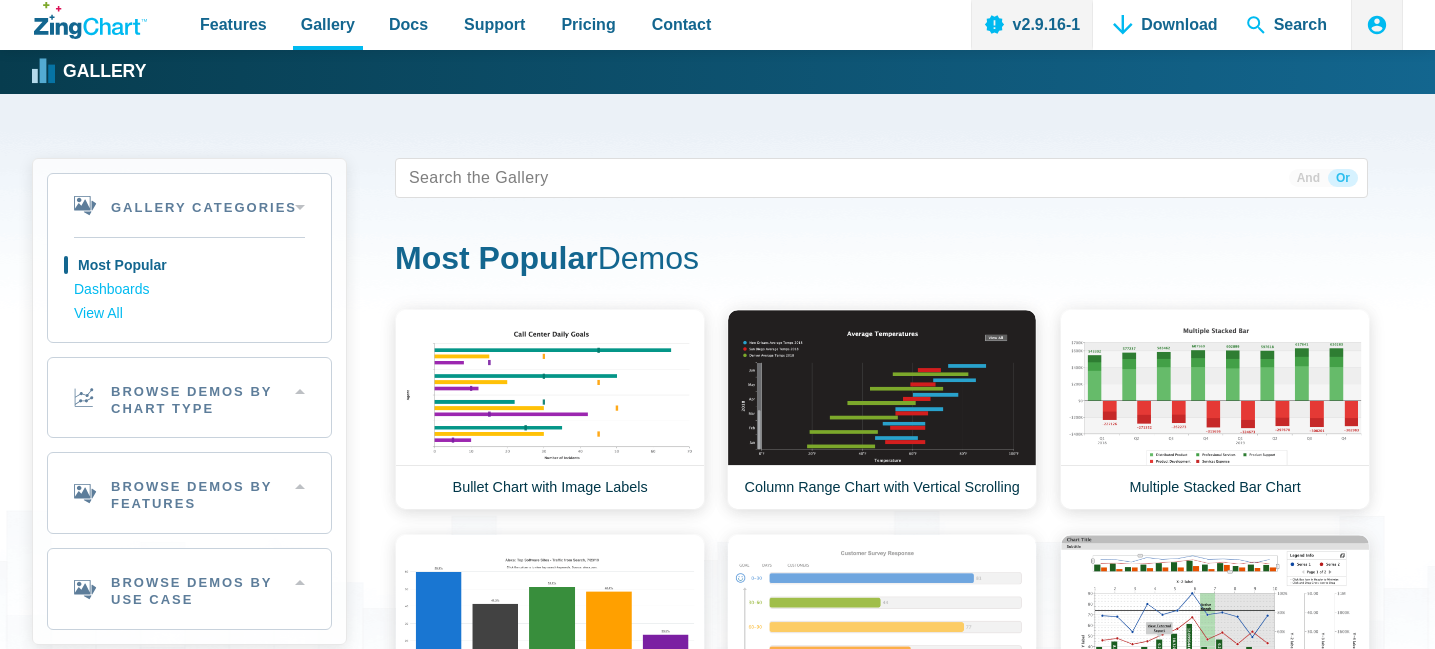 scroll, scrollTop: 0, scrollLeft: 0, axis: both 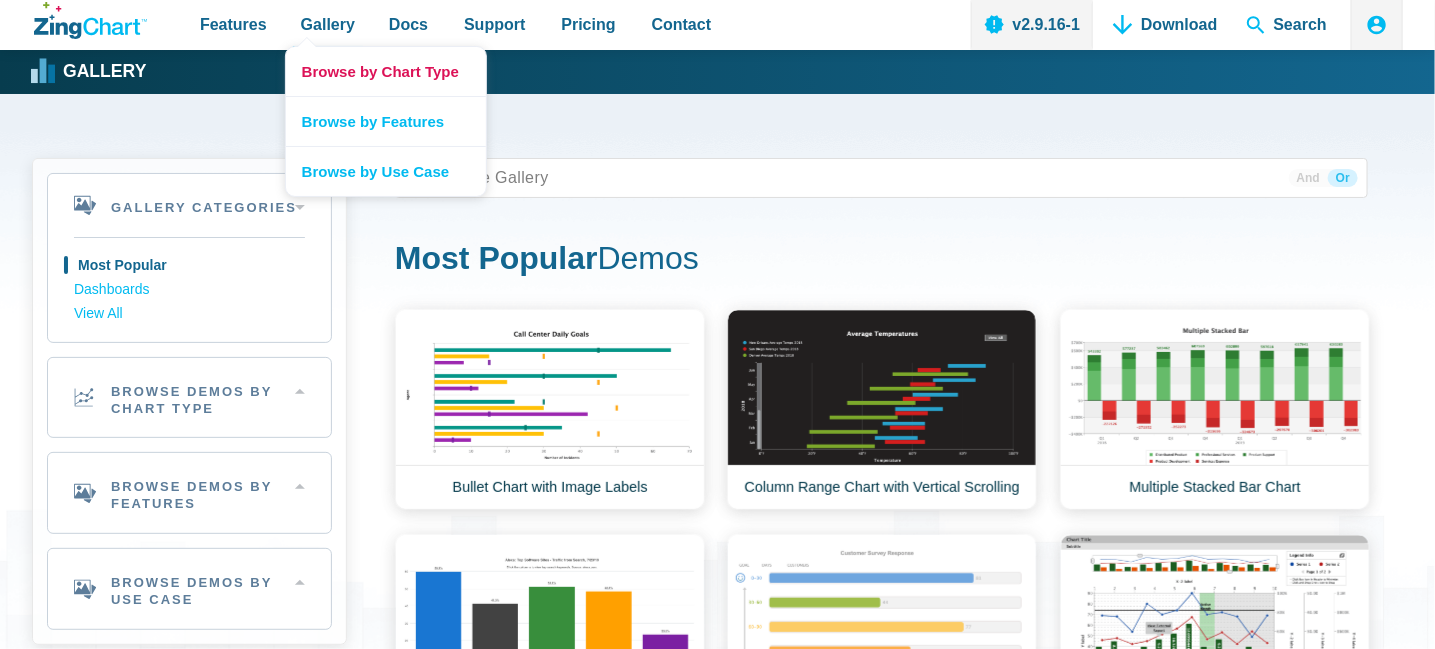 click on "Browse by Chart Type" at bounding box center (386, 71) 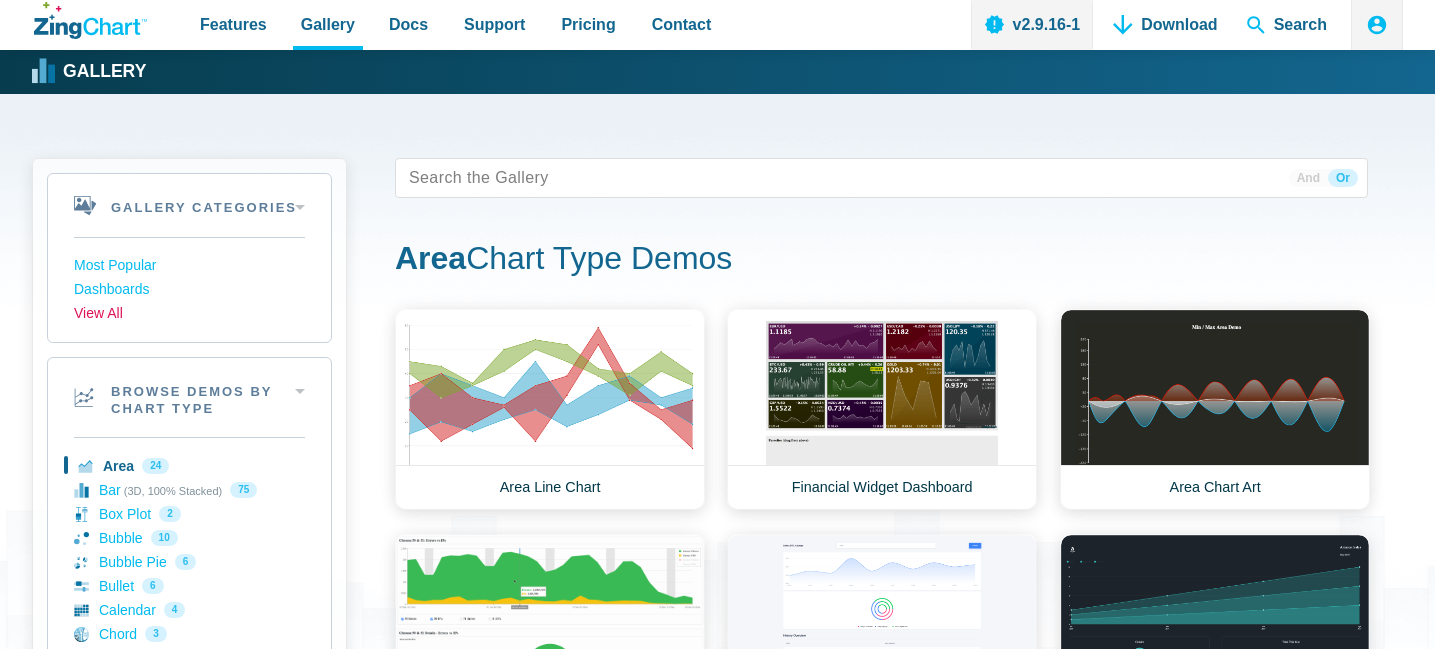 scroll, scrollTop: 0, scrollLeft: 0, axis: both 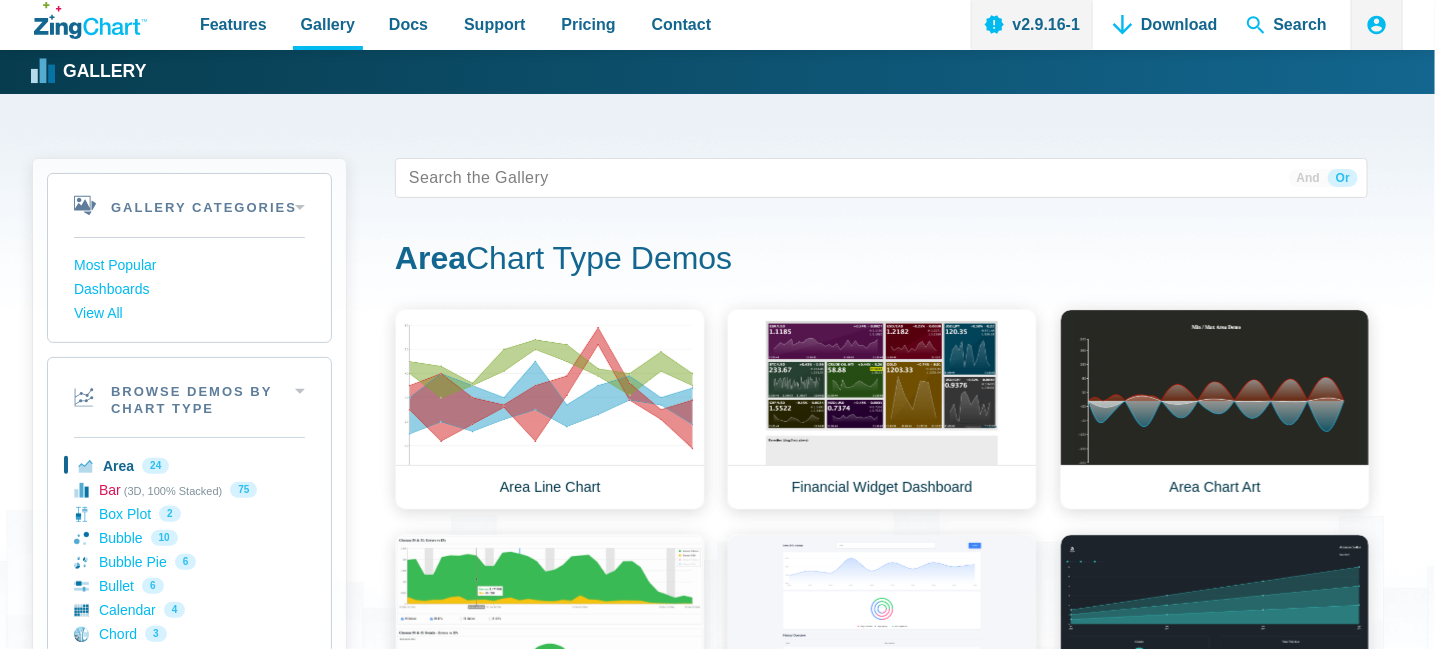 click on "Bar  (3D, 100% Stacked)
75" at bounding box center [189, 490] 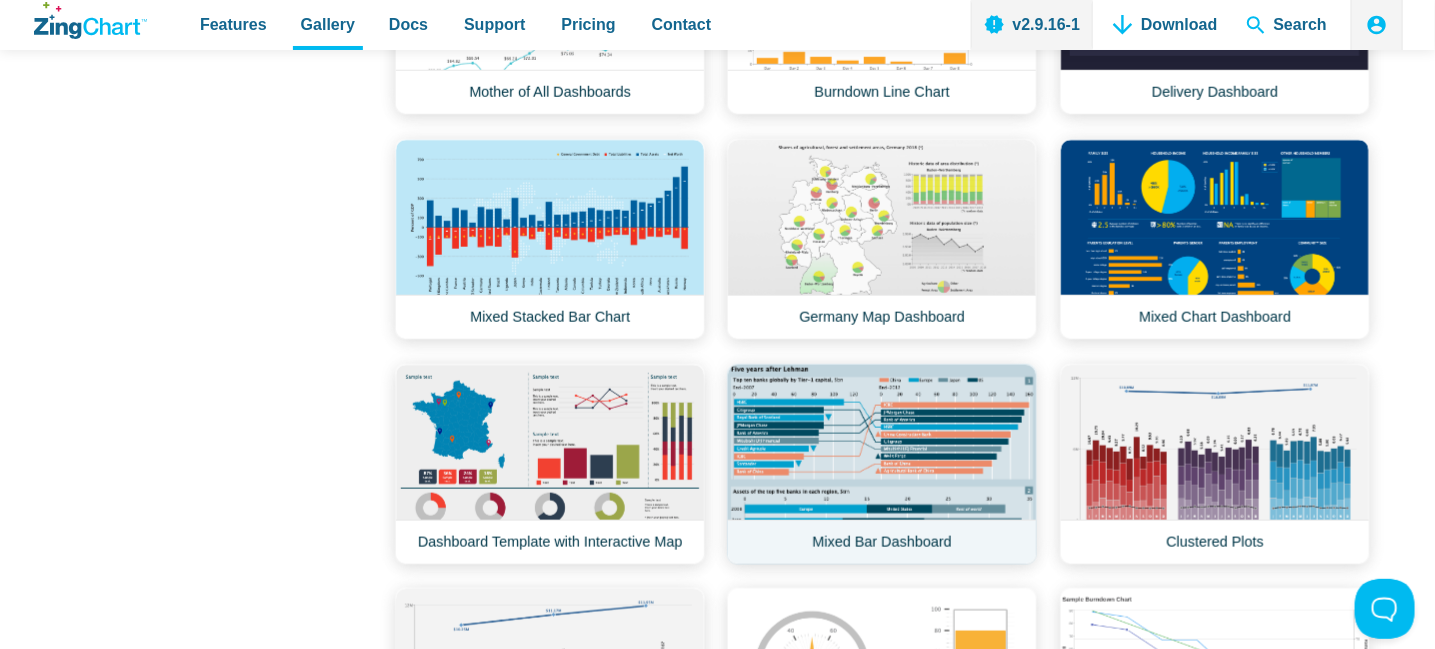 scroll, scrollTop: 3800, scrollLeft: 0, axis: vertical 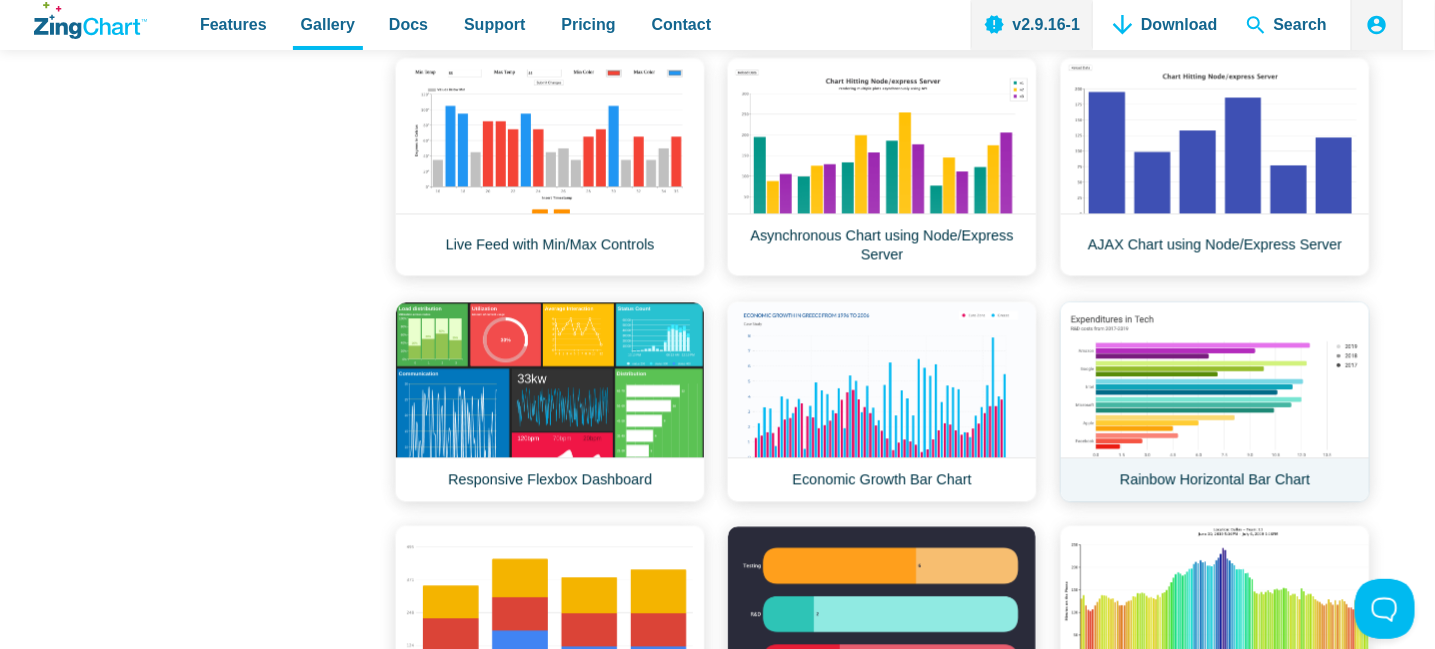 click on "Rainbow Horizontal Bar Chart" at bounding box center (1215, 401) 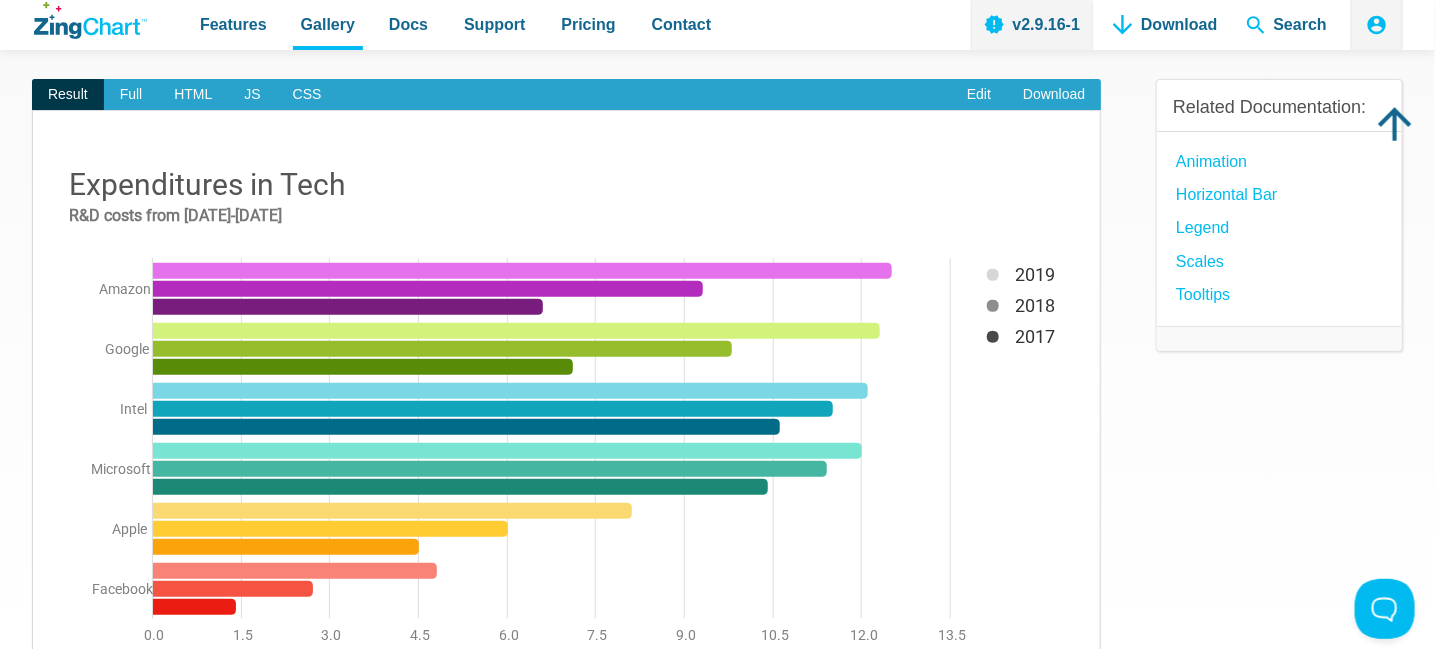 scroll, scrollTop: 100, scrollLeft: 0, axis: vertical 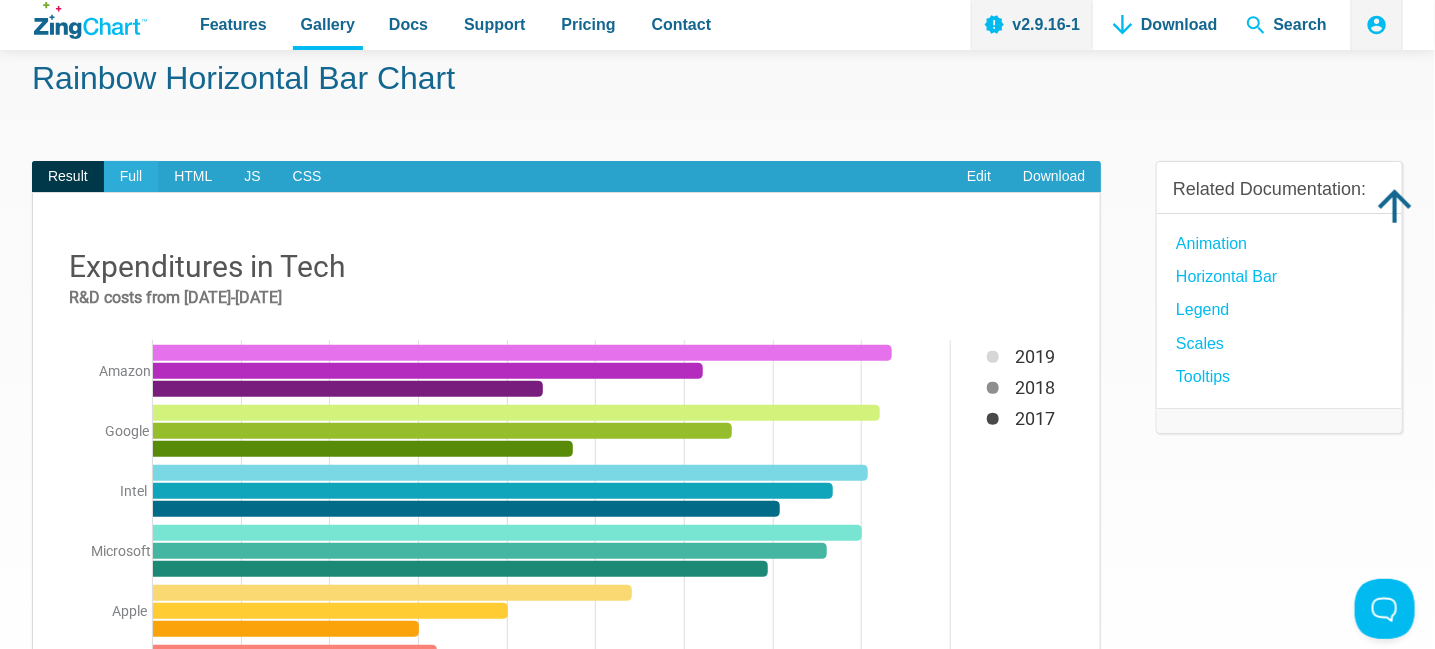 click on "Full" at bounding box center (131, 177) 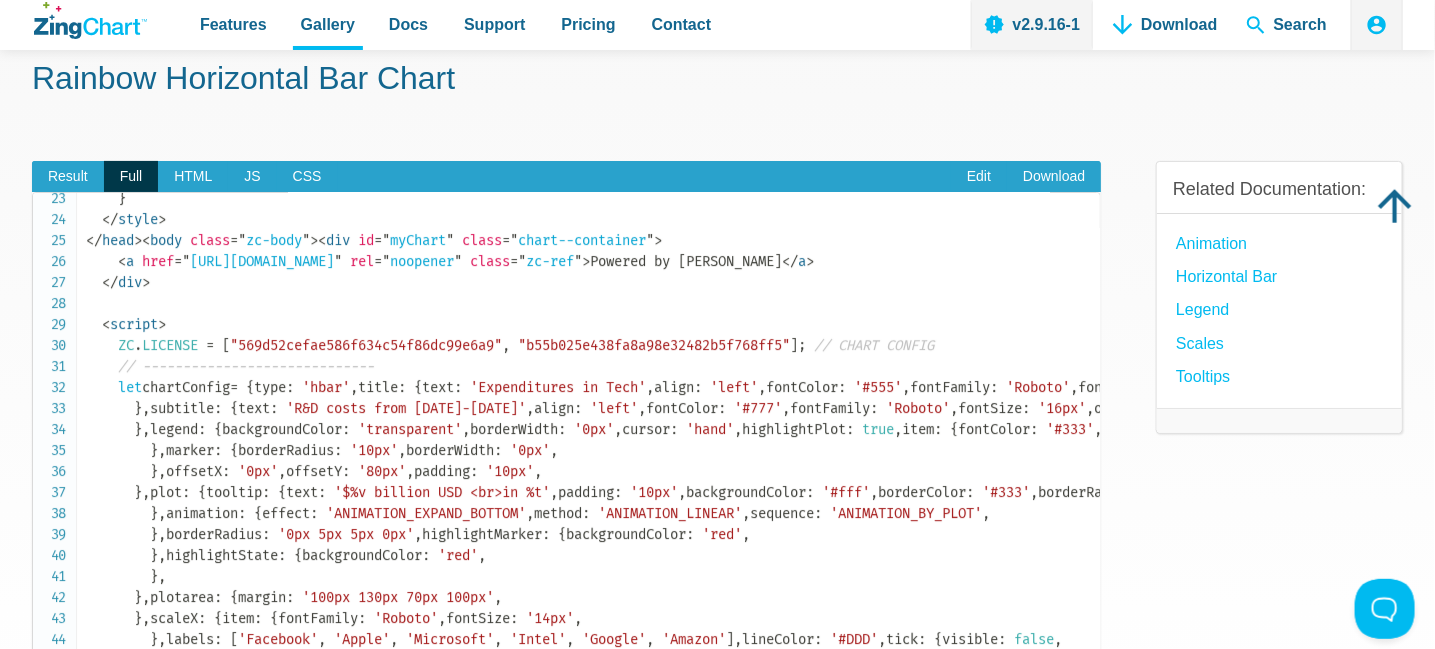 scroll, scrollTop: 600, scrollLeft: 0, axis: vertical 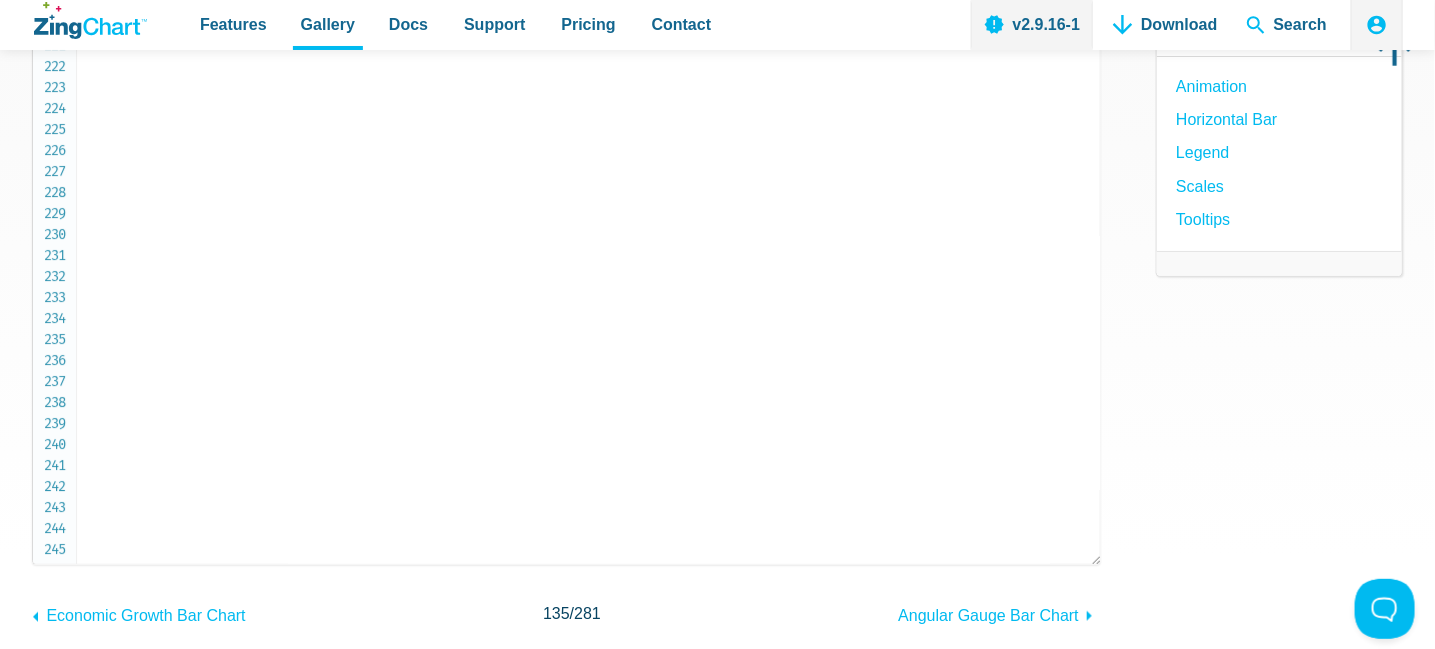 drag, startPoint x: 104, startPoint y: 217, endPoint x: 298, endPoint y: 476, distance: 323.60007 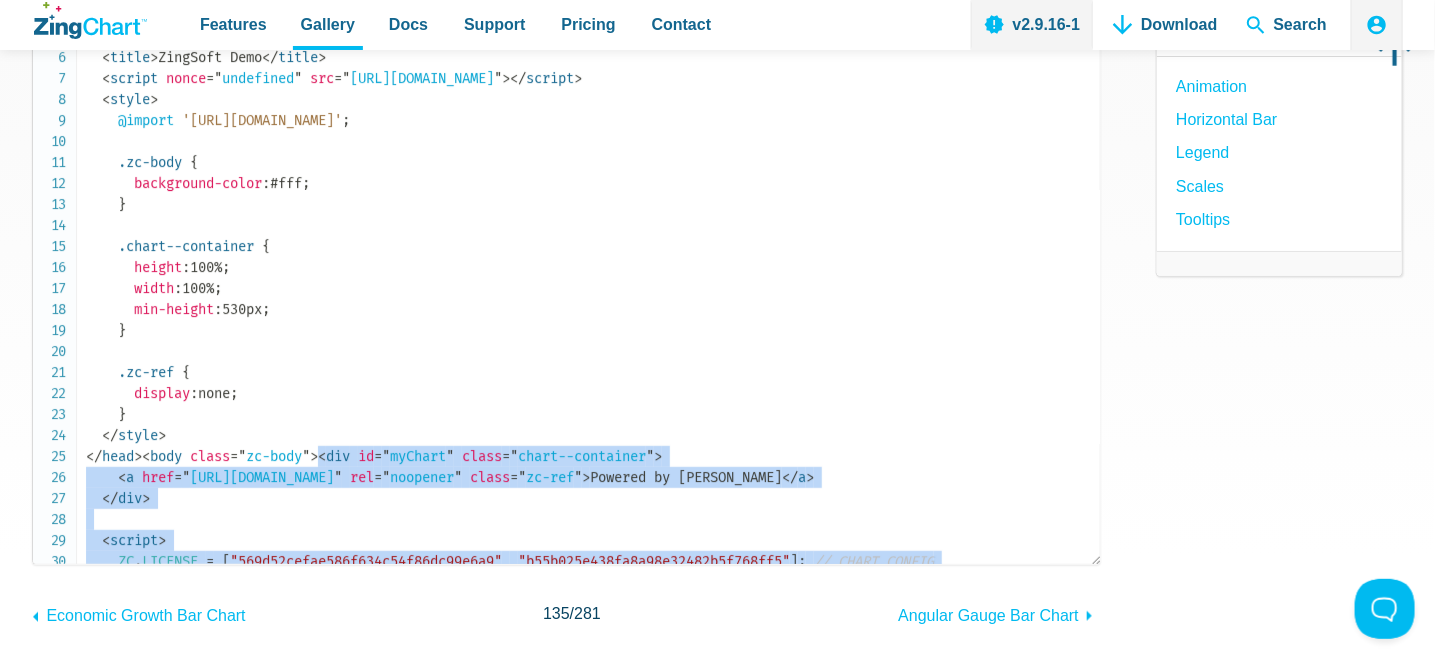 scroll, scrollTop: 100, scrollLeft: 0, axis: vertical 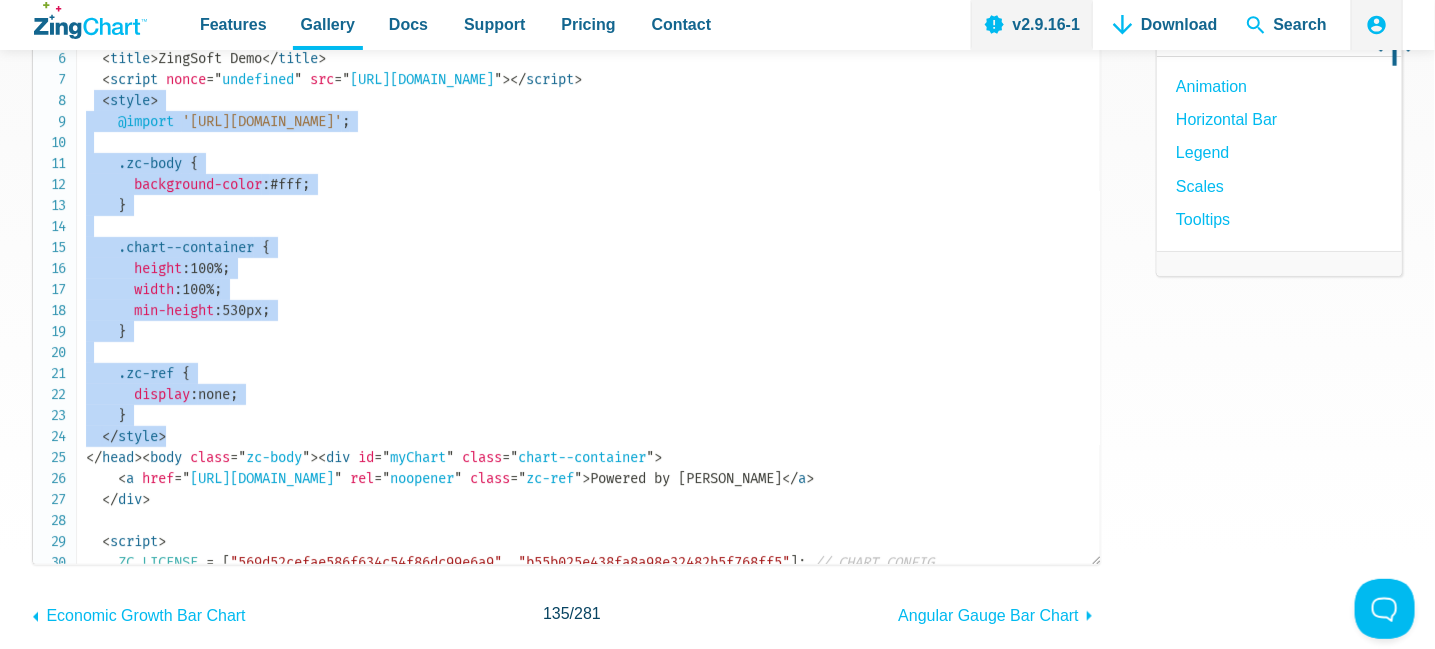 drag, startPoint x: 95, startPoint y: 96, endPoint x: 239, endPoint y: 430, distance: 363.71967 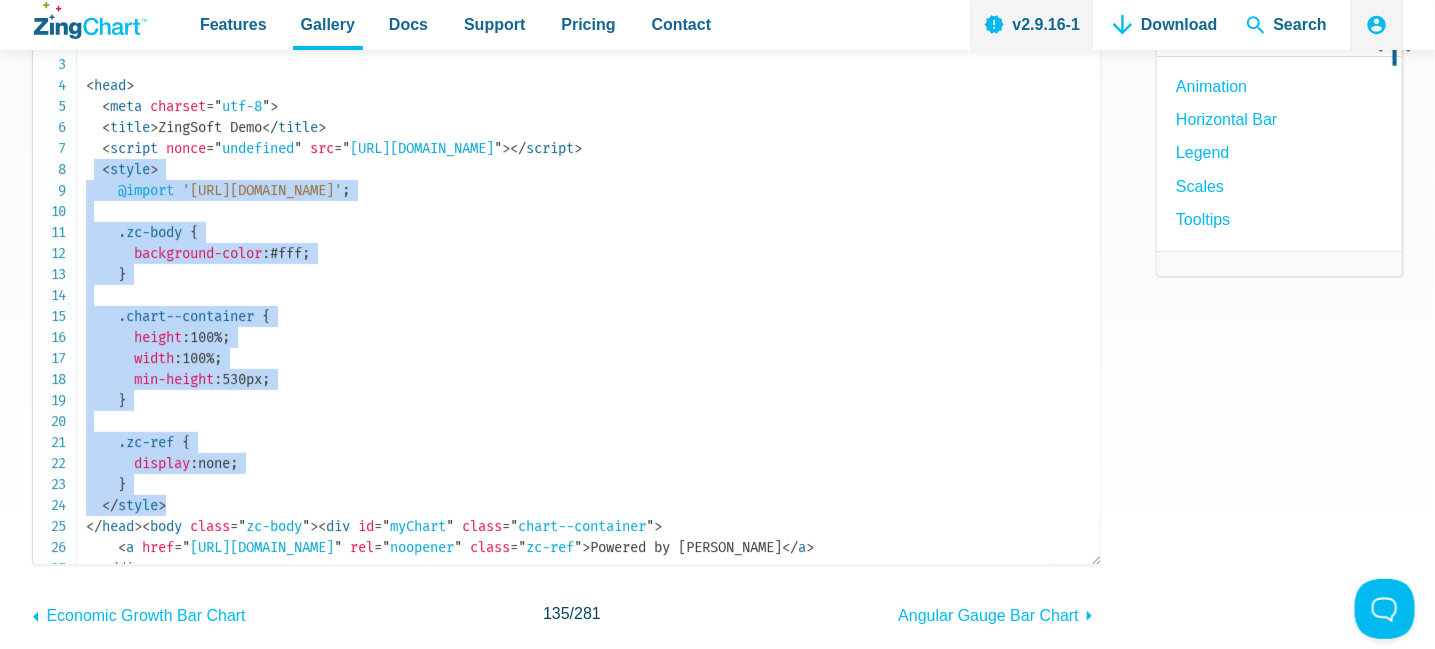 scroll, scrollTop: 0, scrollLeft: 0, axis: both 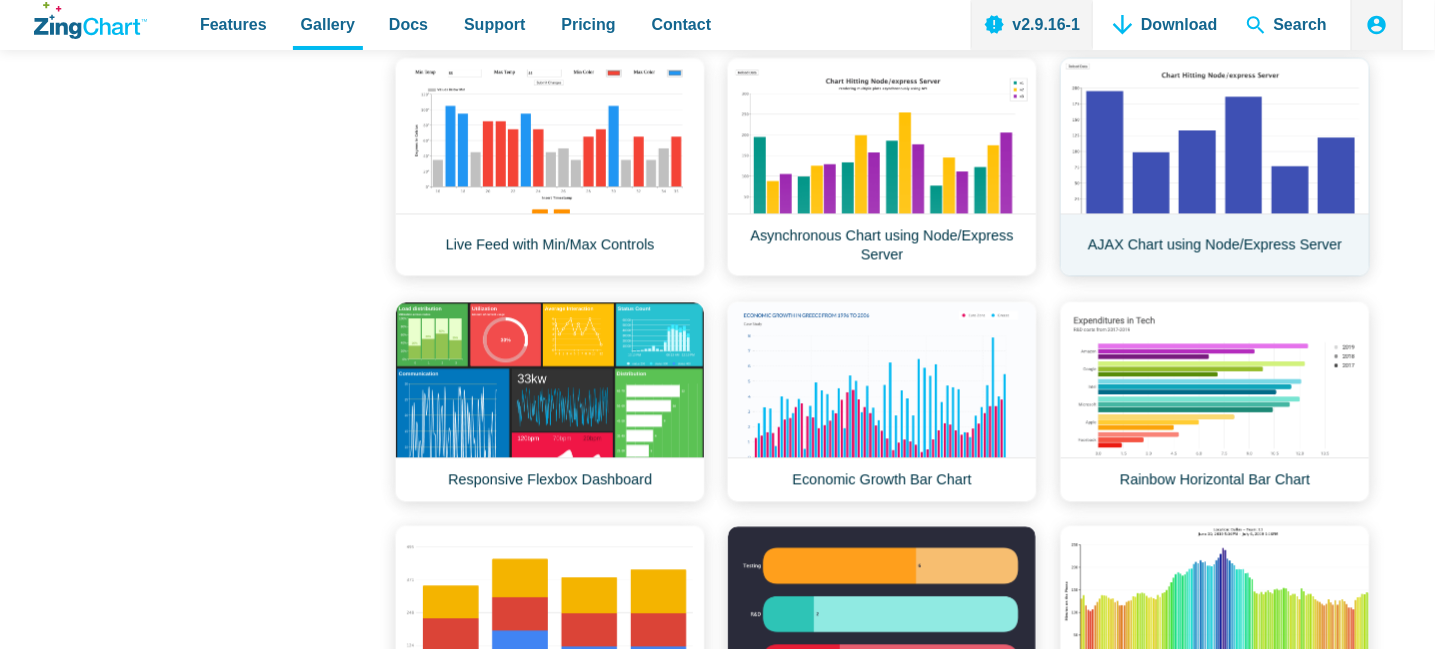 click on "AJAX Chart using Node/Express Server" at bounding box center [1215, 166] 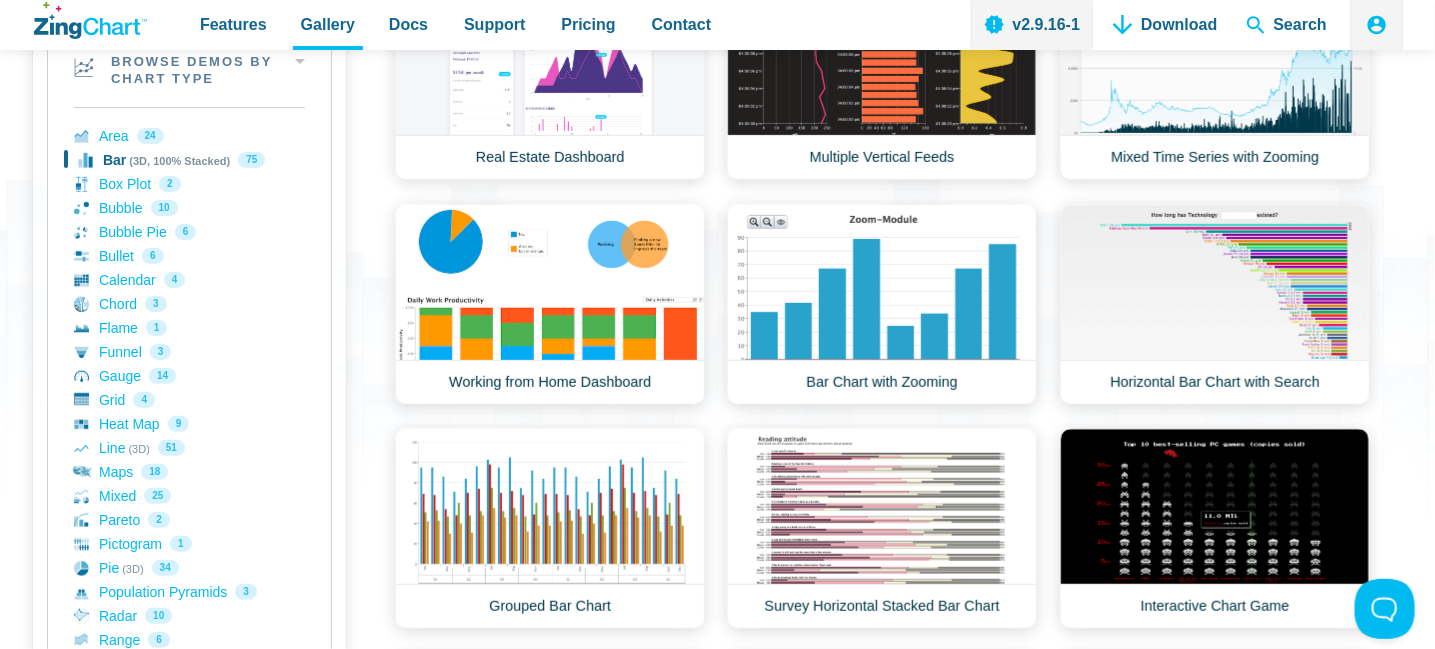 scroll, scrollTop: 300, scrollLeft: 0, axis: vertical 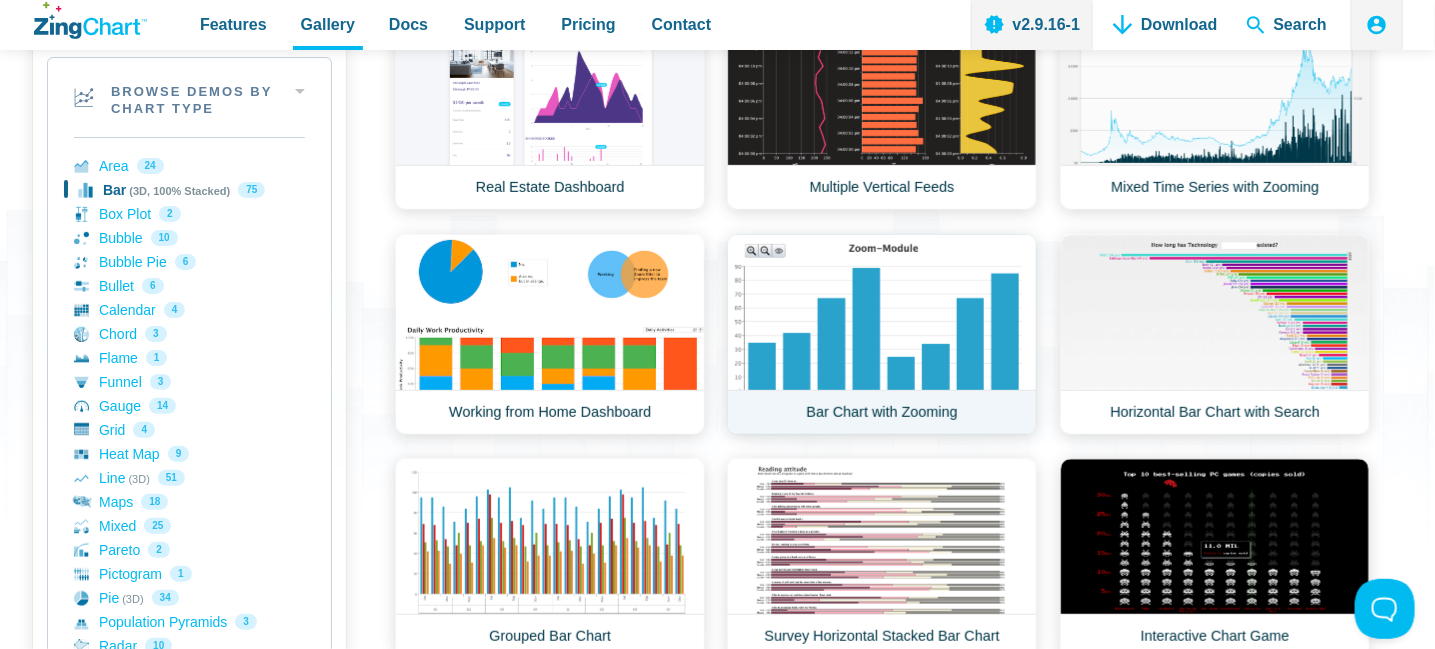 click on "Bar Chart with Zooming" at bounding box center (882, 334) 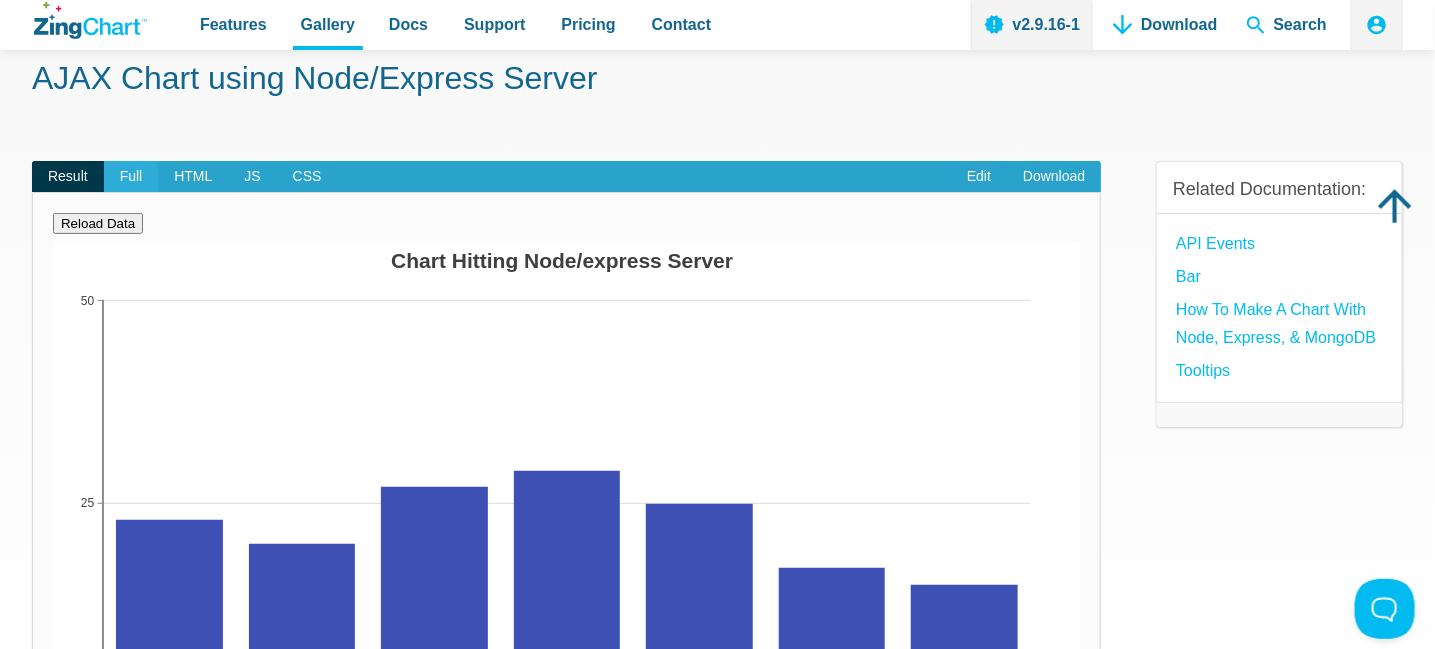 scroll, scrollTop: 0, scrollLeft: 0, axis: both 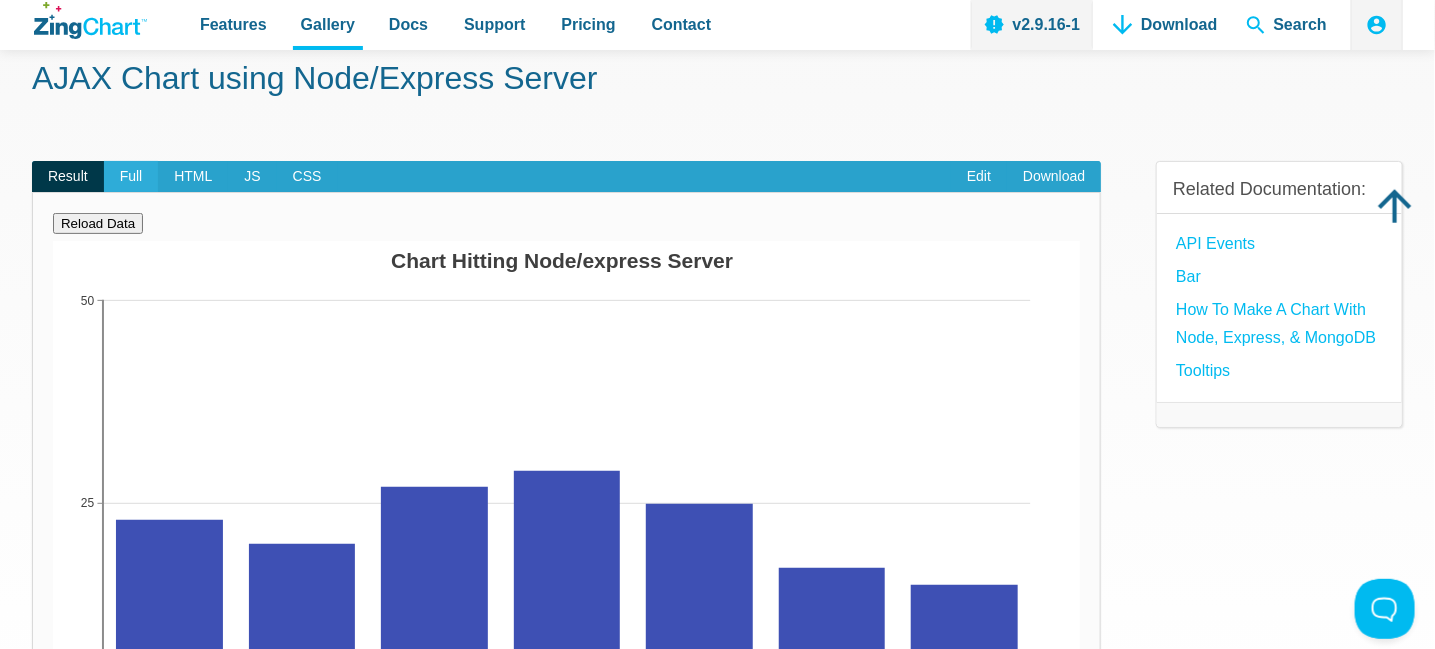 click on "Full" at bounding box center [131, 177] 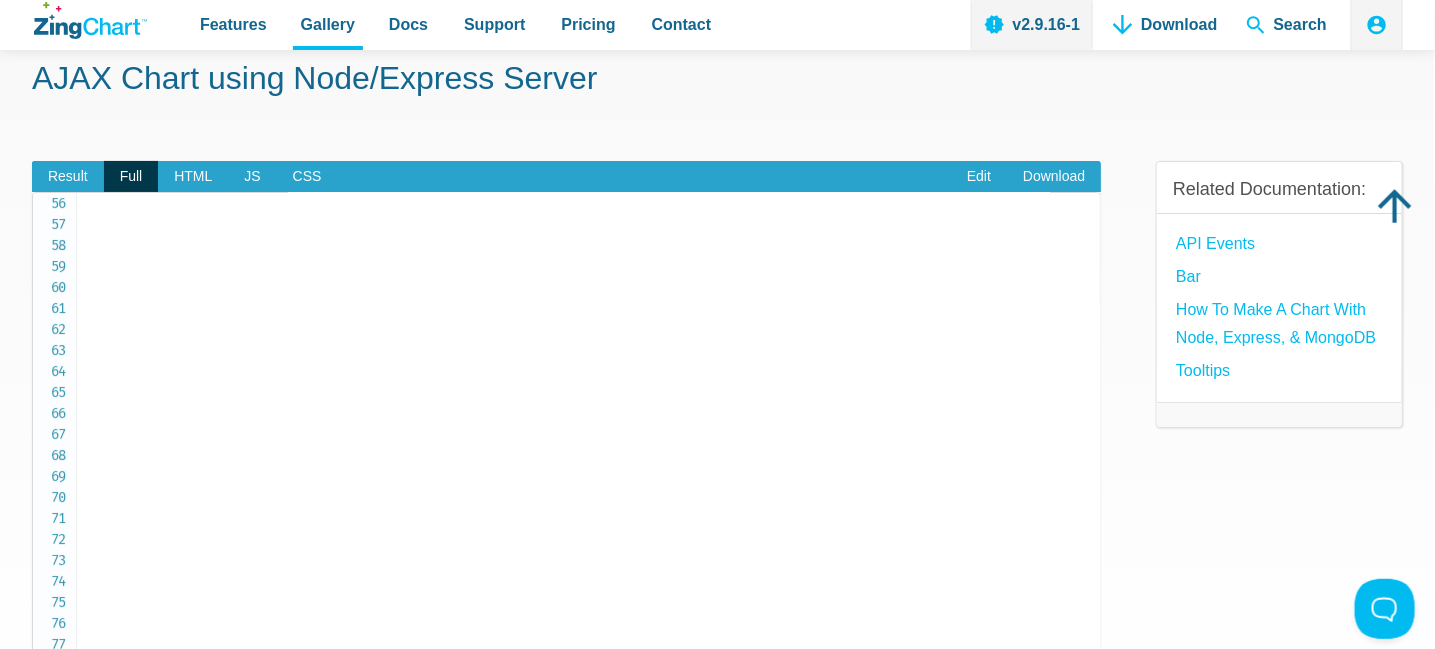 scroll, scrollTop: 1164, scrollLeft: 0, axis: vertical 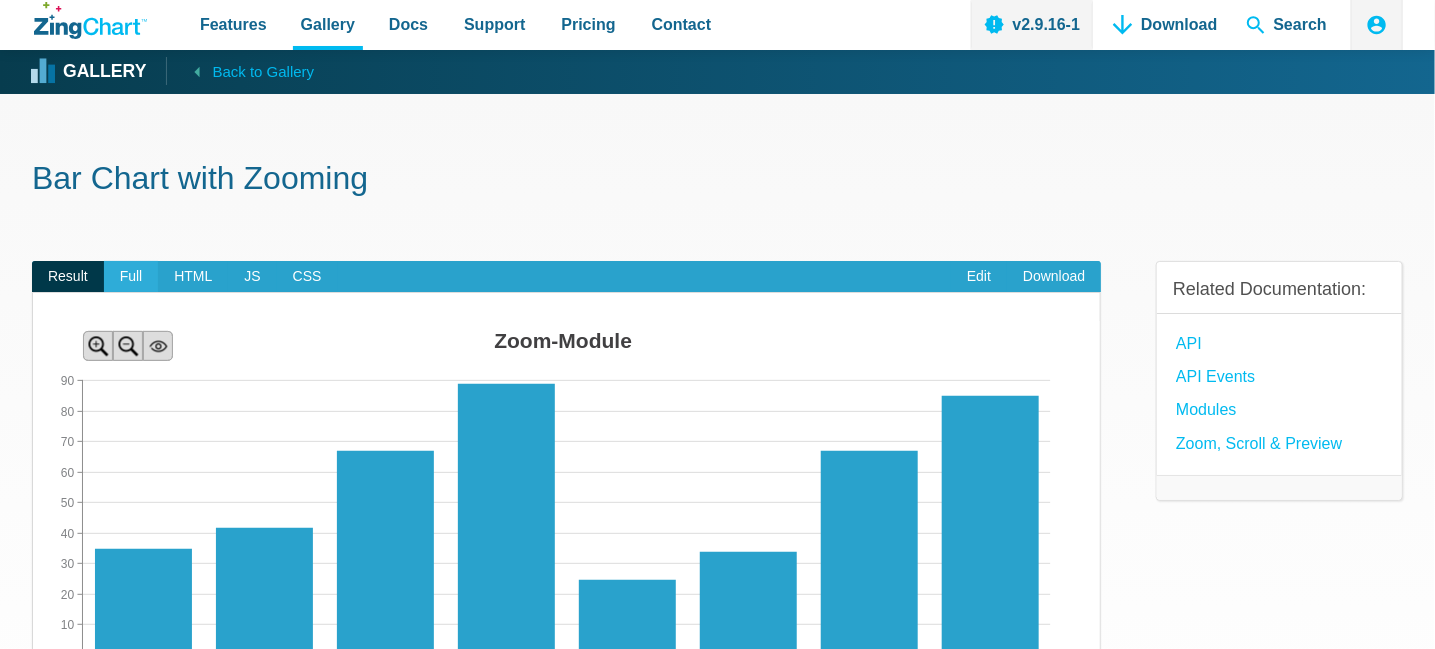 click on "Full" at bounding box center (131, 277) 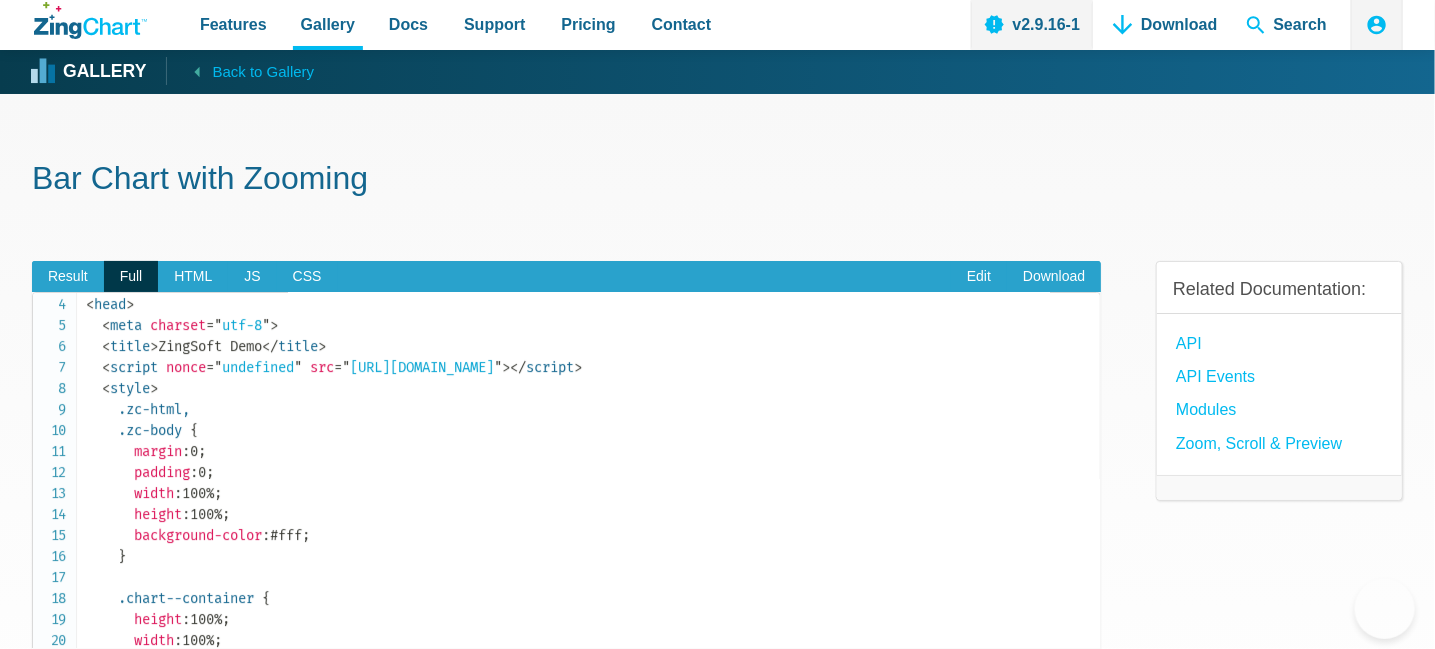 scroll, scrollTop: 100, scrollLeft: 0, axis: vertical 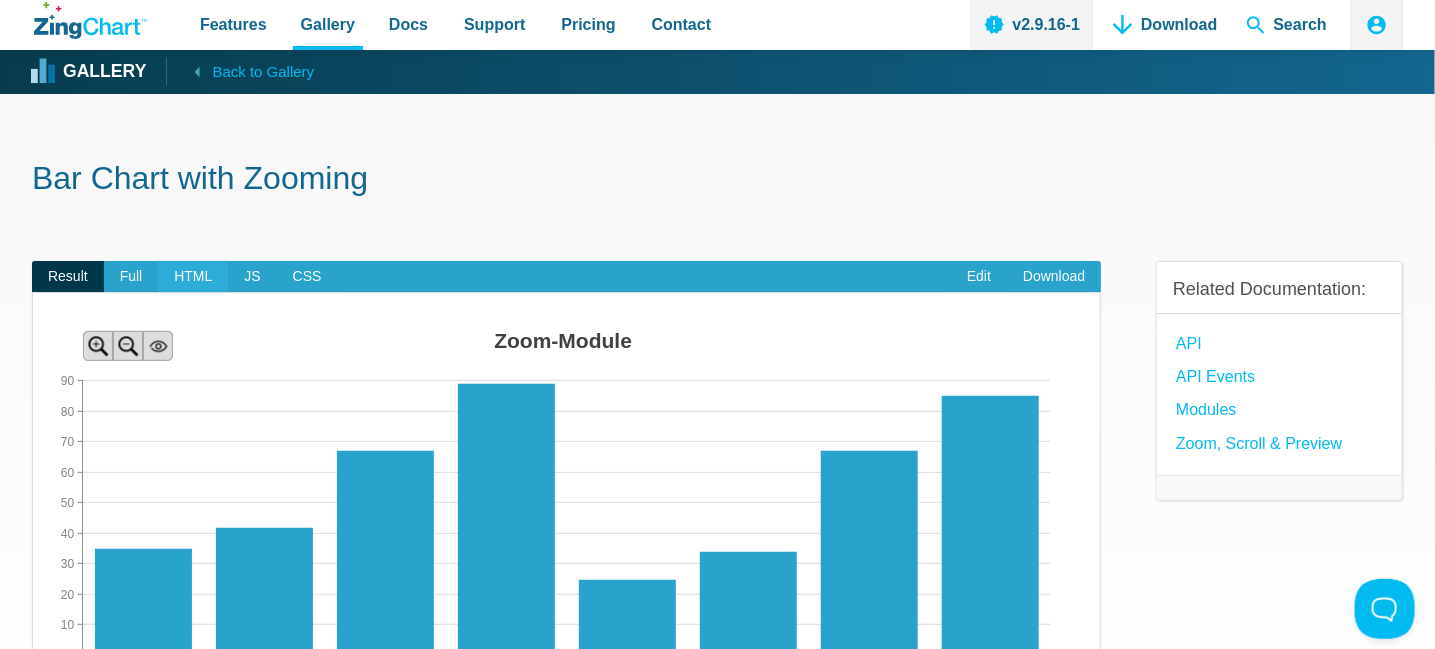 click on "HTML" at bounding box center [193, 277] 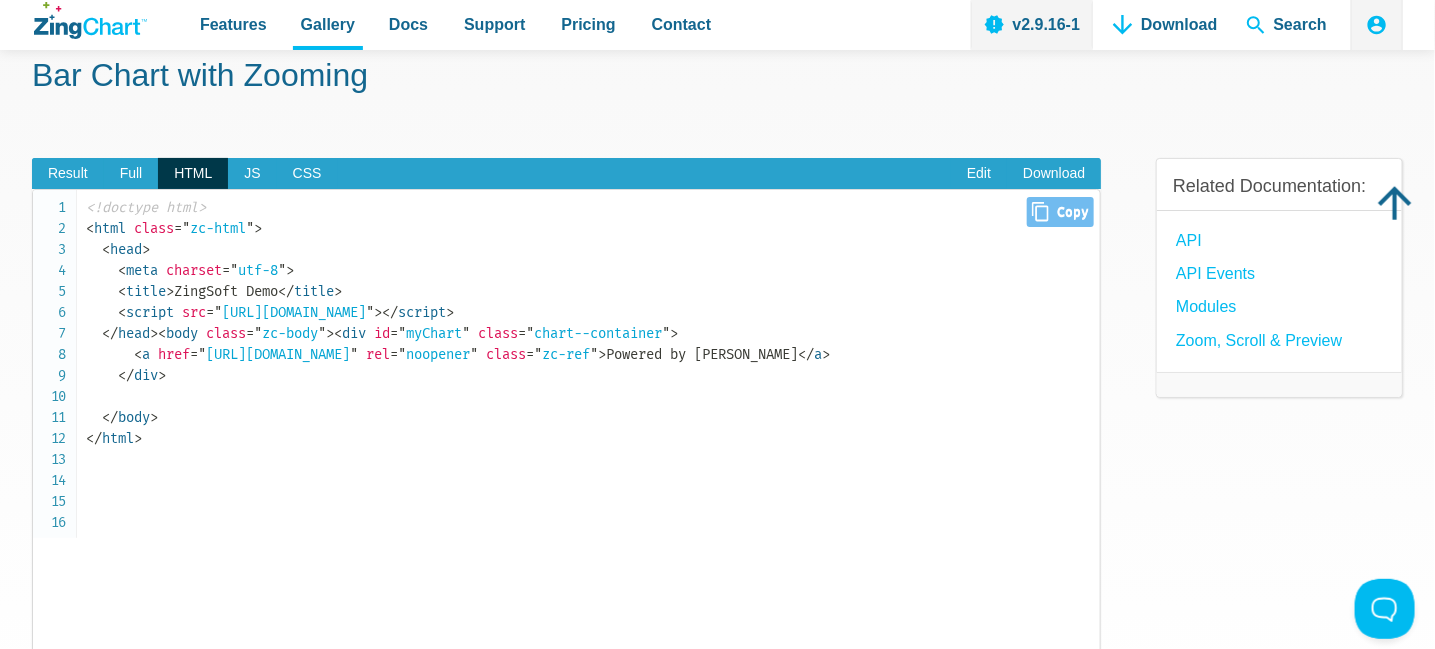 scroll, scrollTop: 100, scrollLeft: 0, axis: vertical 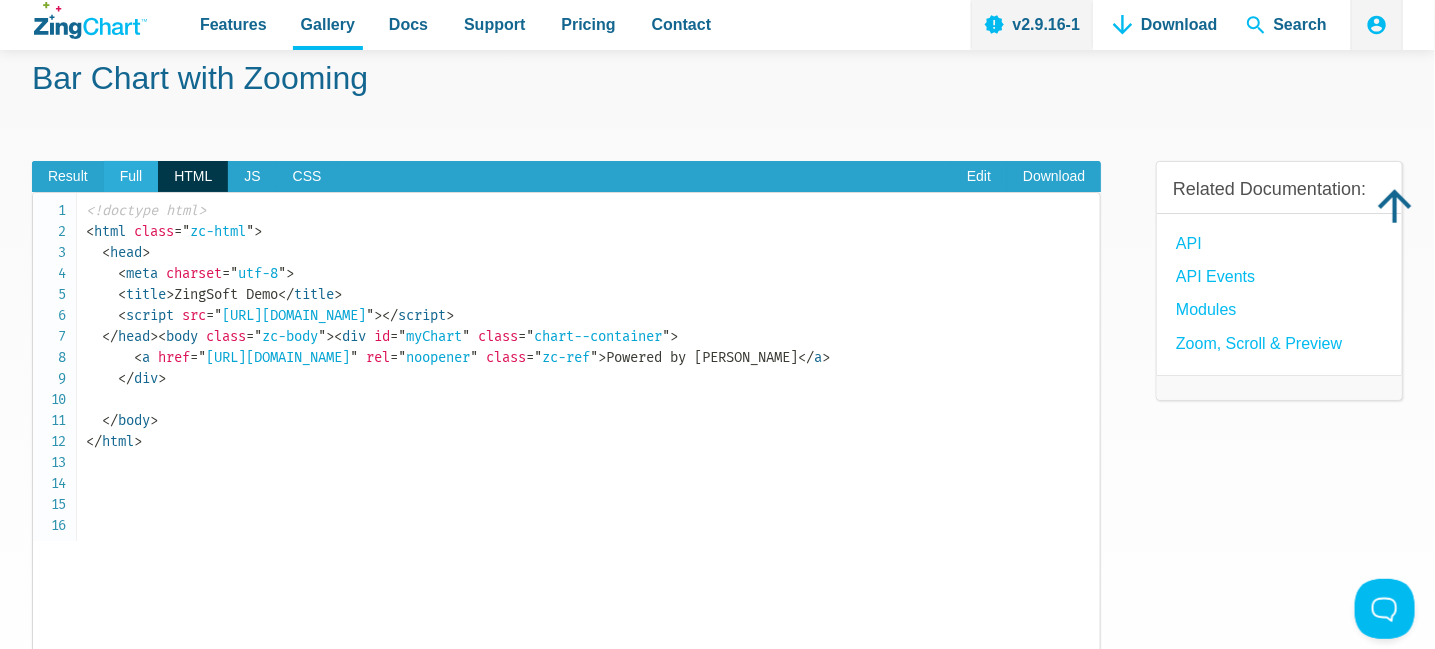 click on "Full" at bounding box center (131, 177) 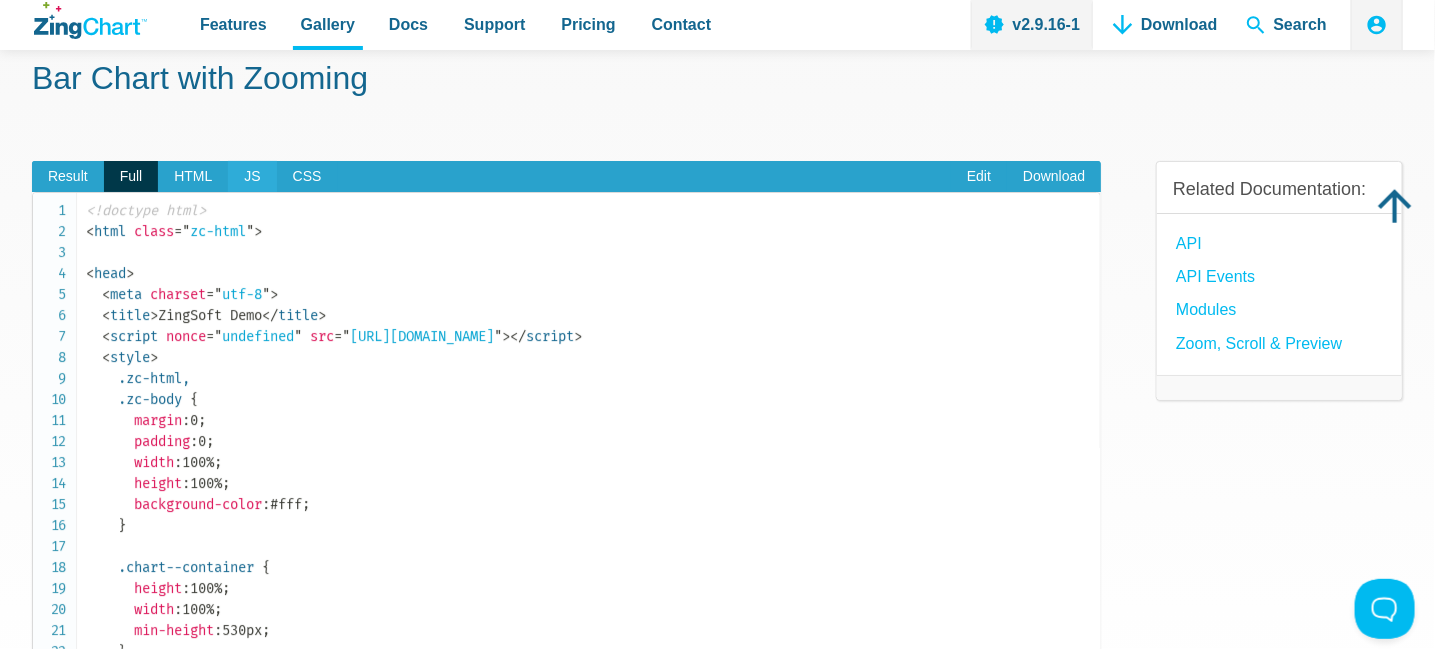 click on "JS" at bounding box center [252, 177] 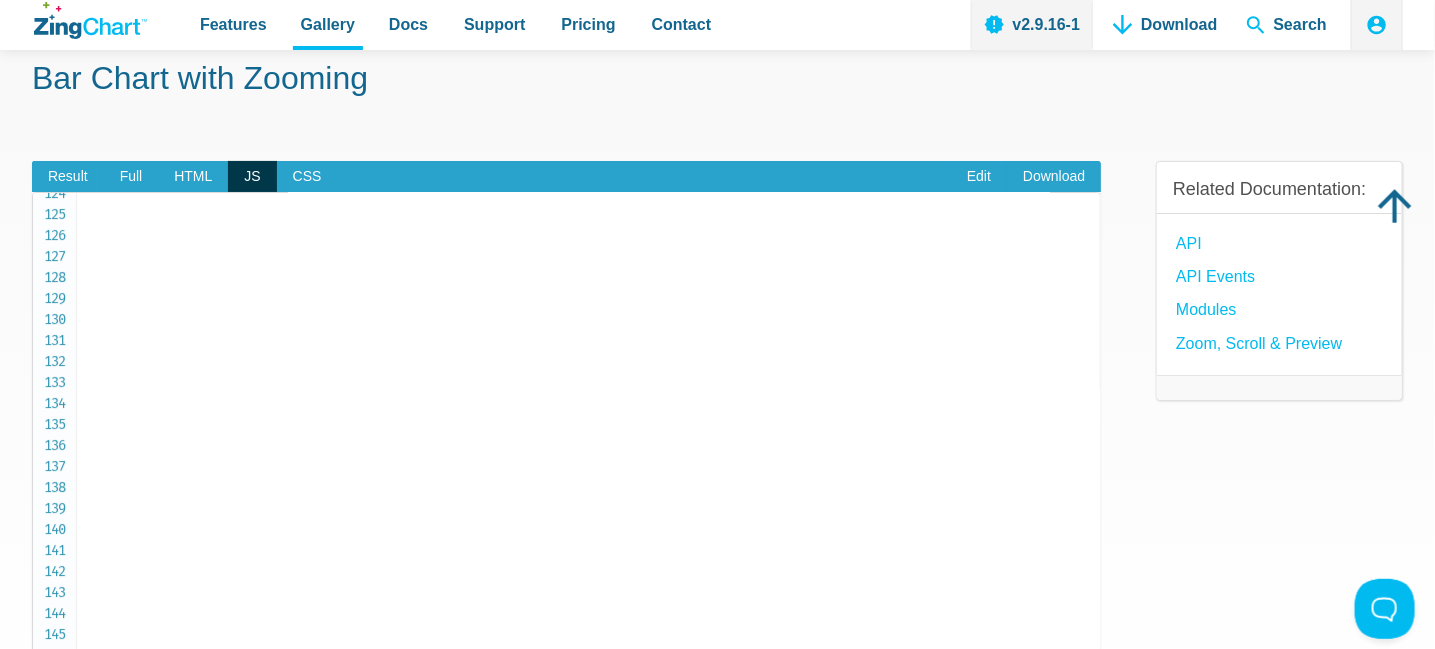 scroll, scrollTop: 2612, scrollLeft: 0, axis: vertical 